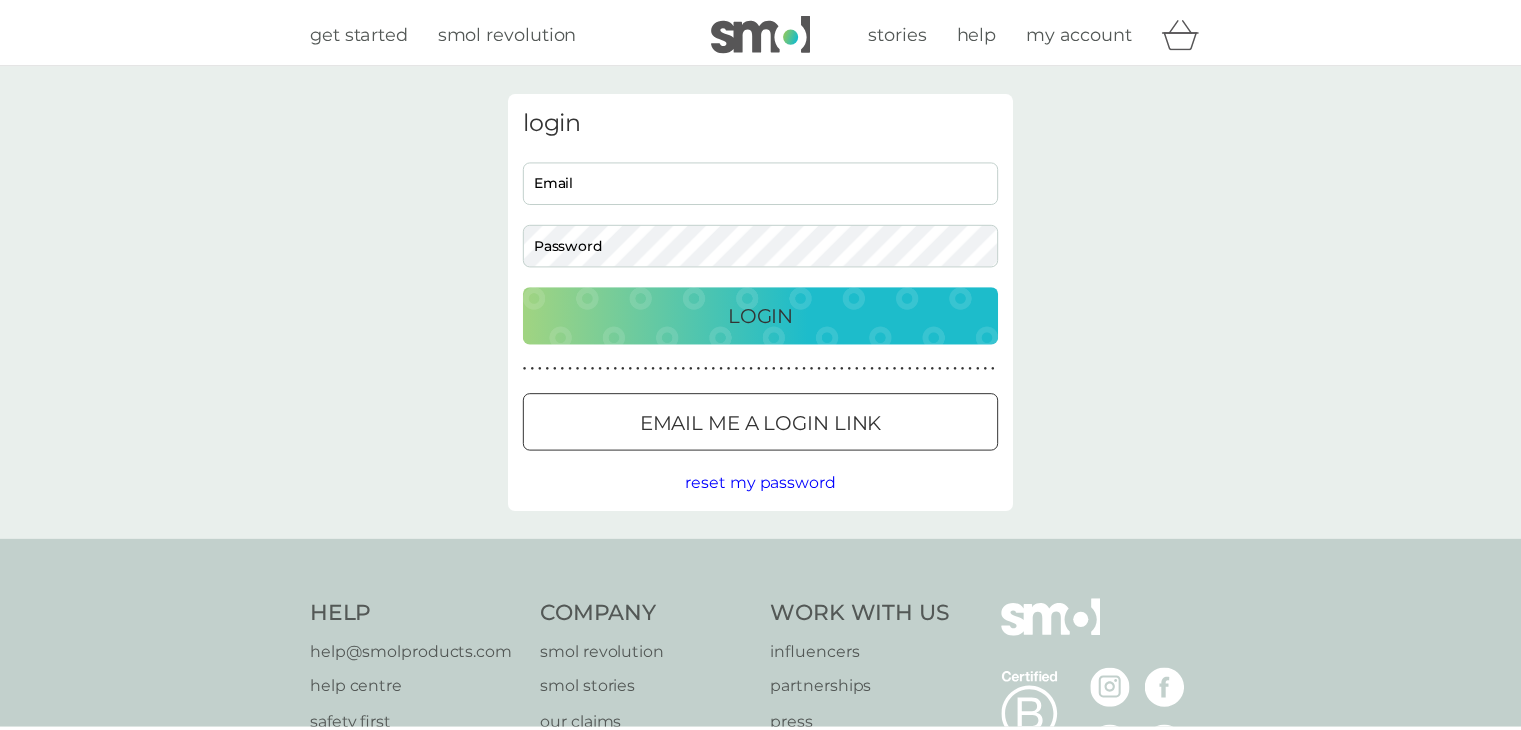 scroll, scrollTop: 0, scrollLeft: 0, axis: both 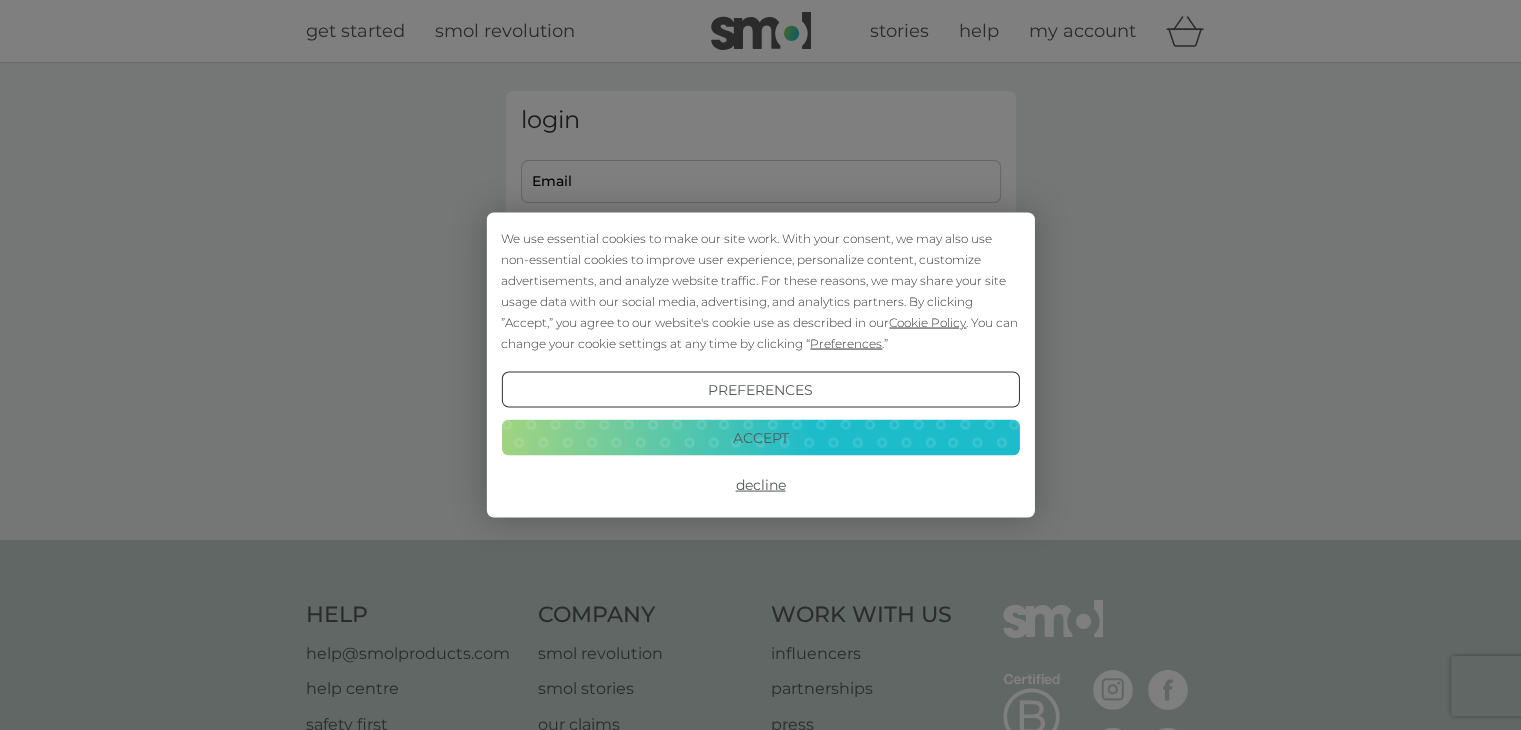 click on "Accept" at bounding box center [760, 437] 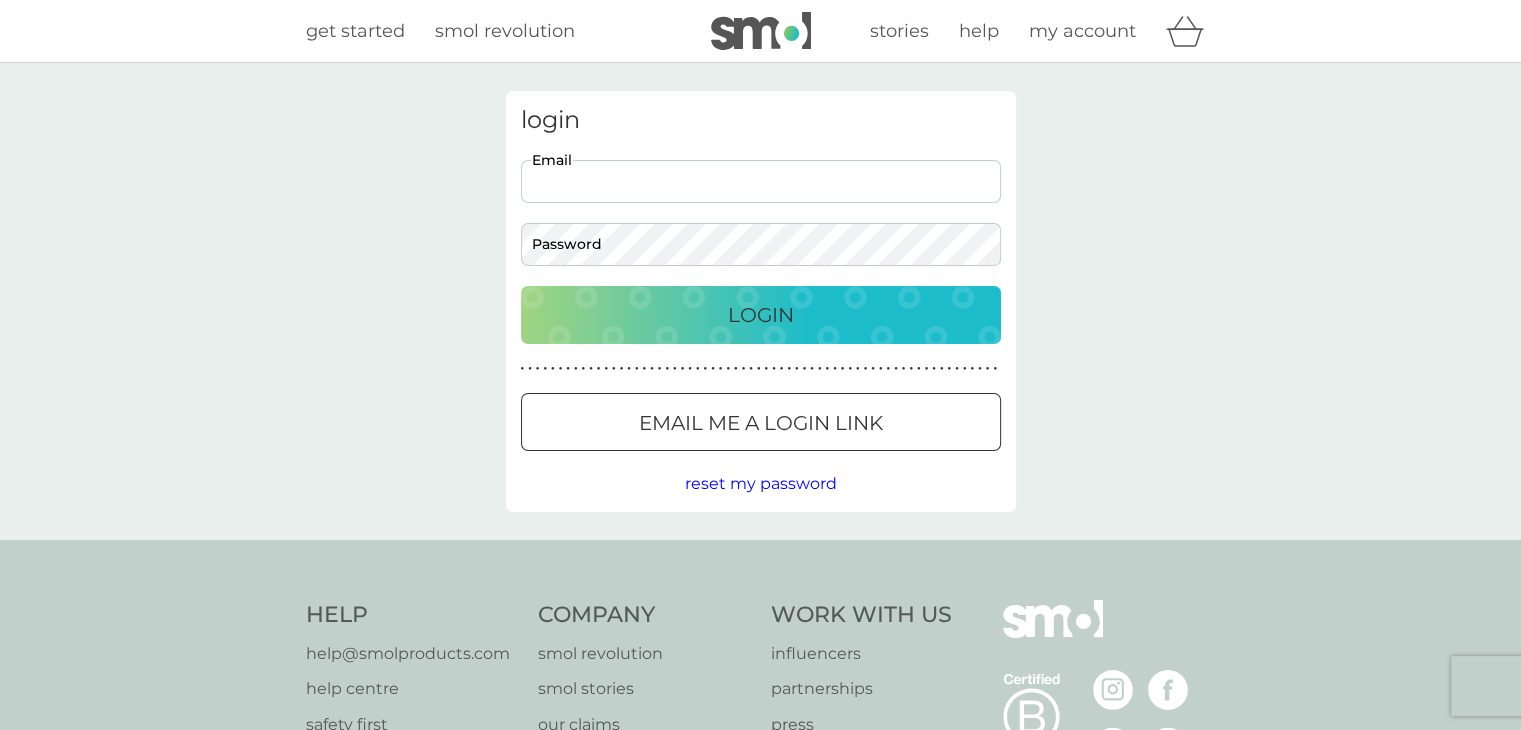 click on "Email" at bounding box center (761, 181) 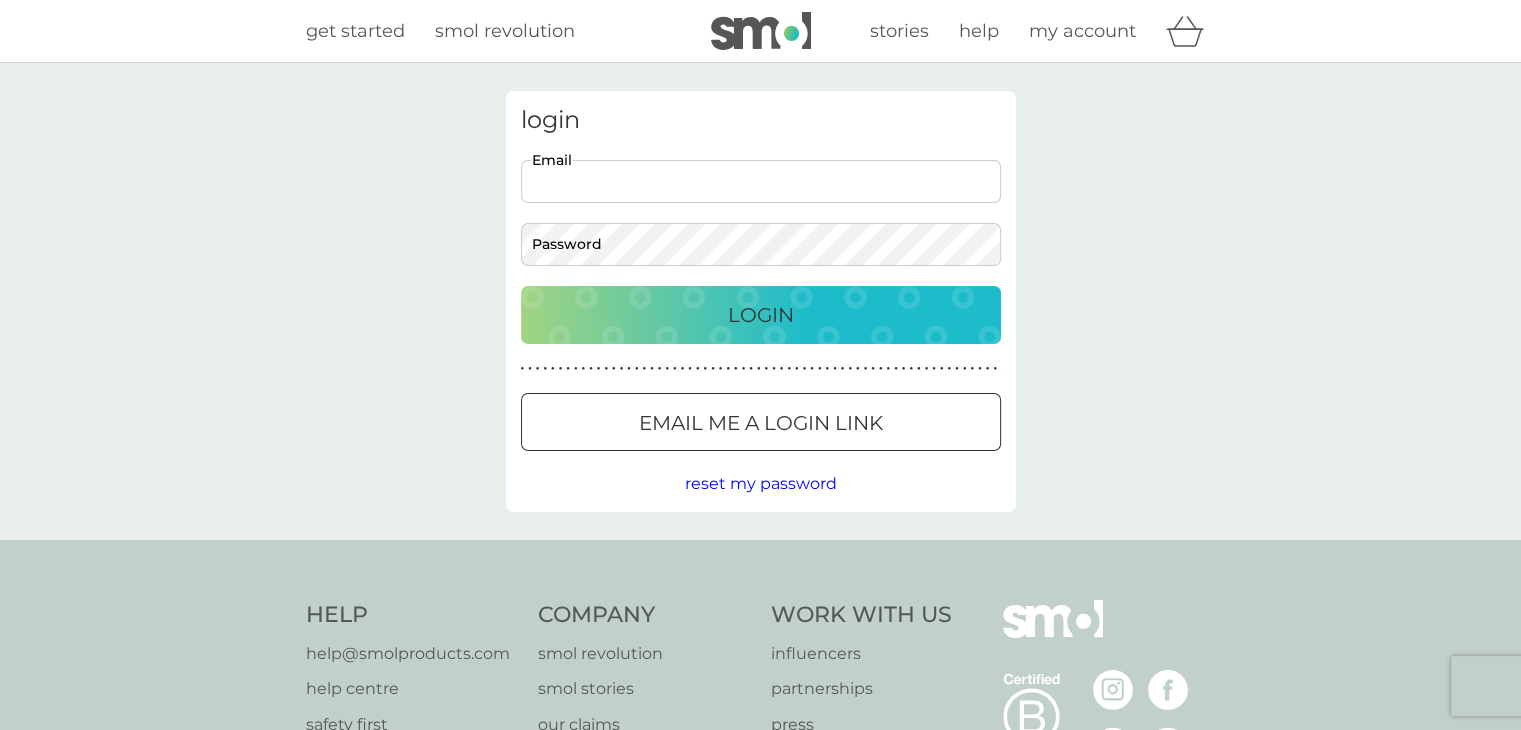 type on "[USERNAME]@[DOMAIN].com" 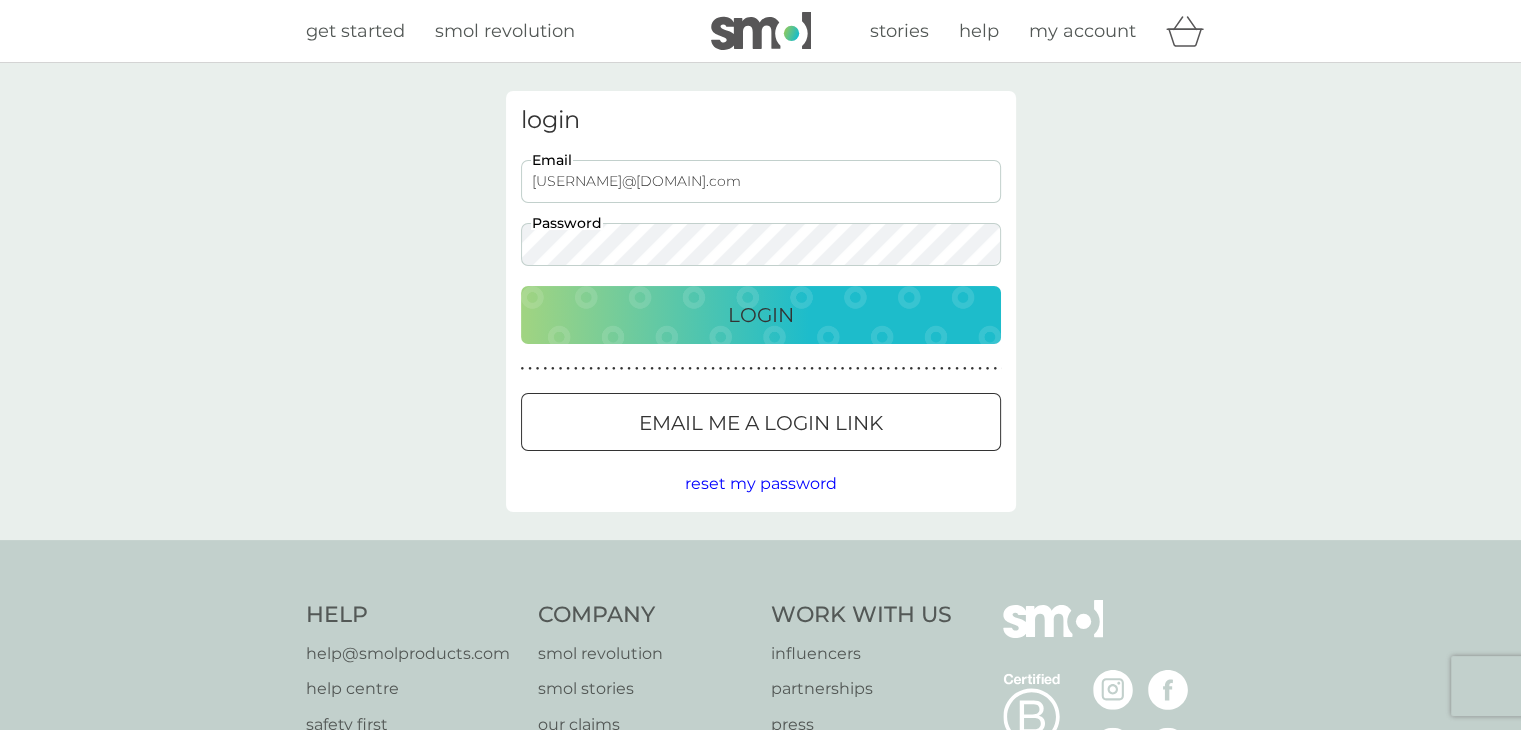 click on "Login" at bounding box center [761, 315] 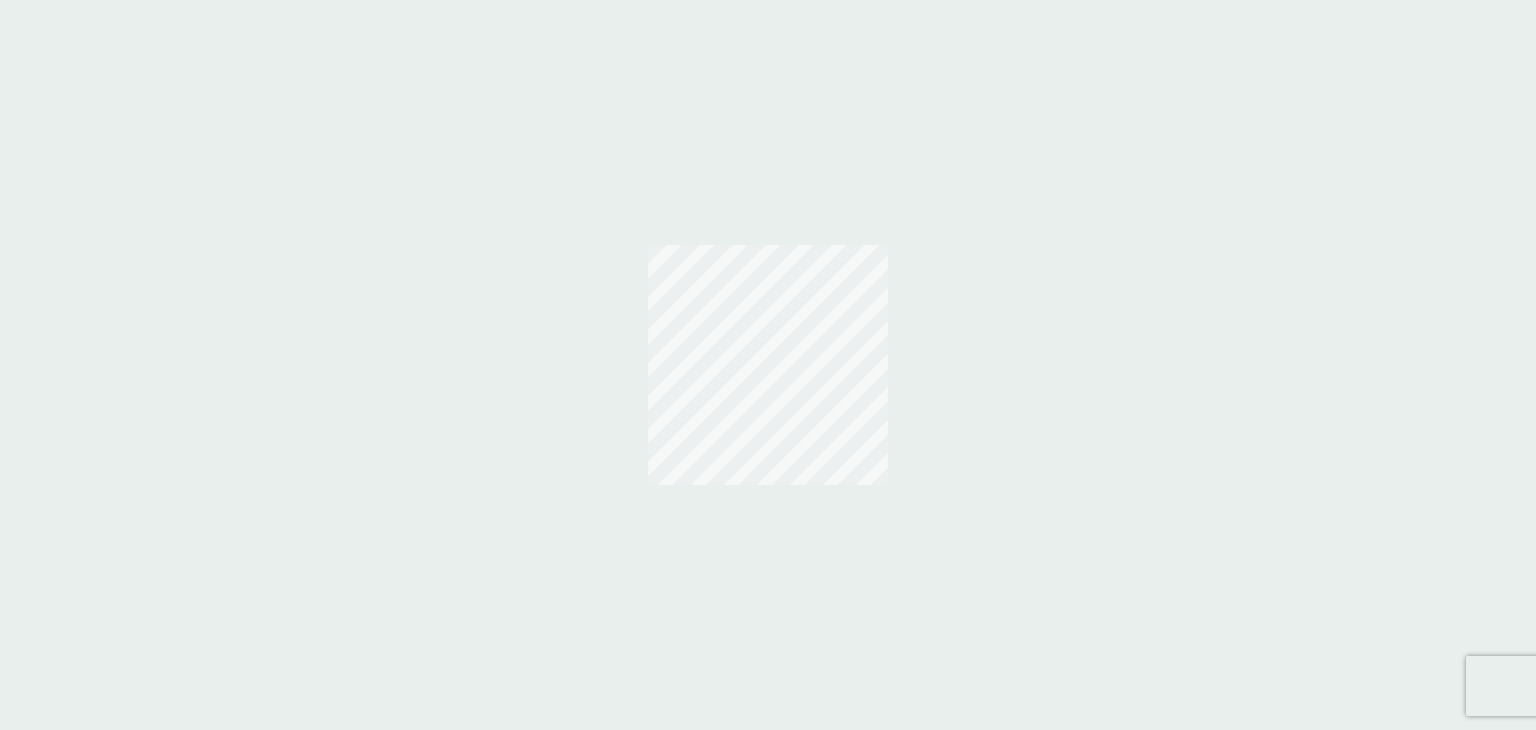 scroll, scrollTop: 0, scrollLeft: 0, axis: both 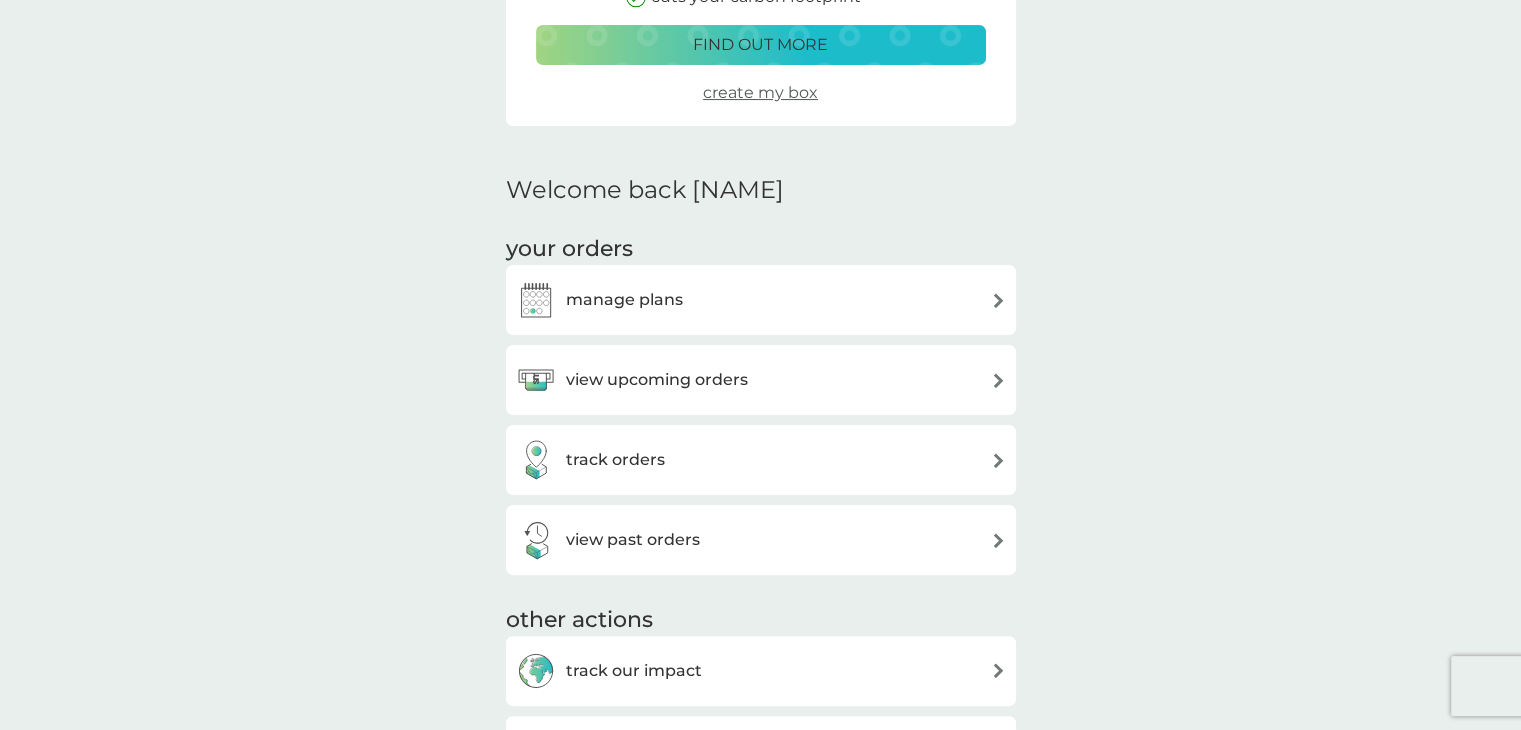 click on "view upcoming orders" at bounding box center (657, 380) 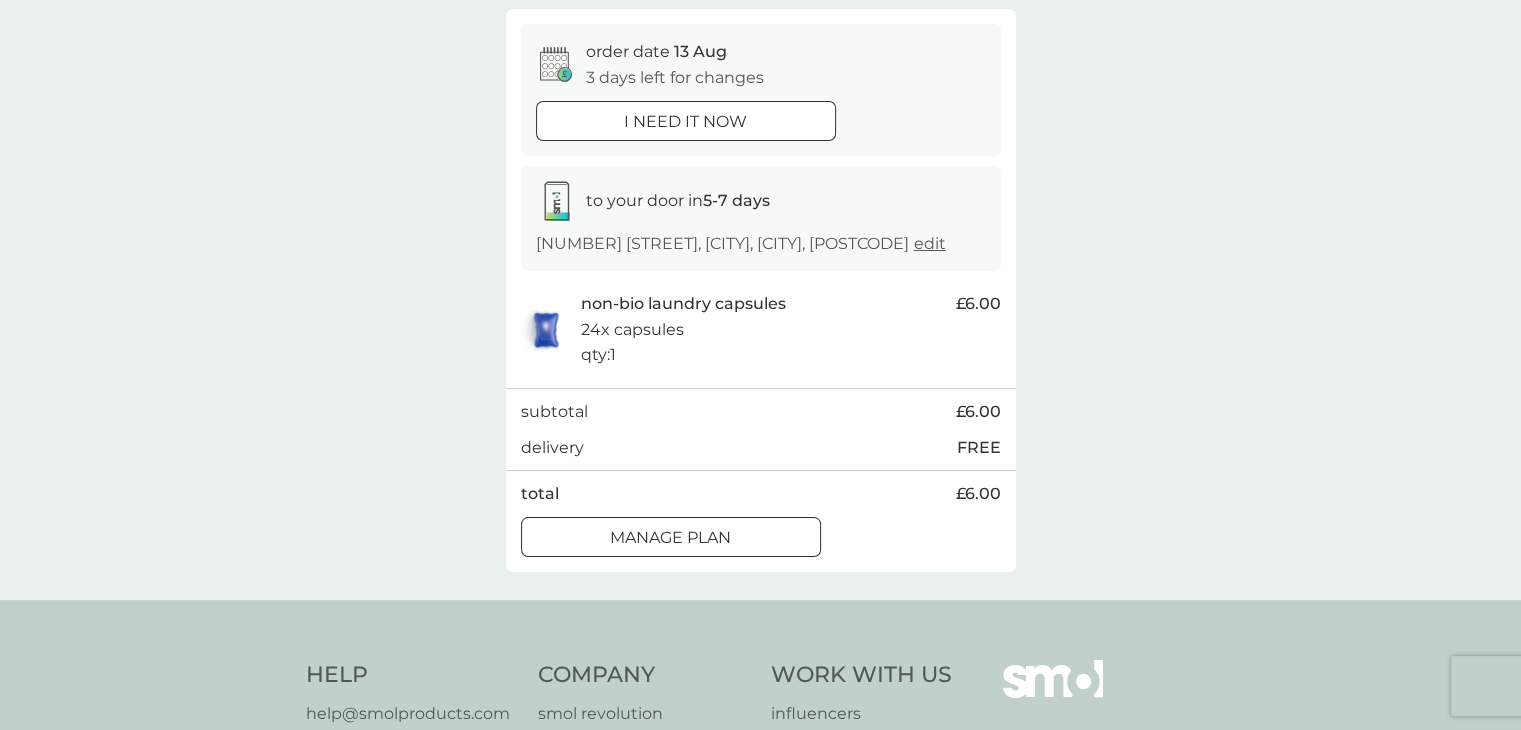 scroll, scrollTop: 200, scrollLeft: 0, axis: vertical 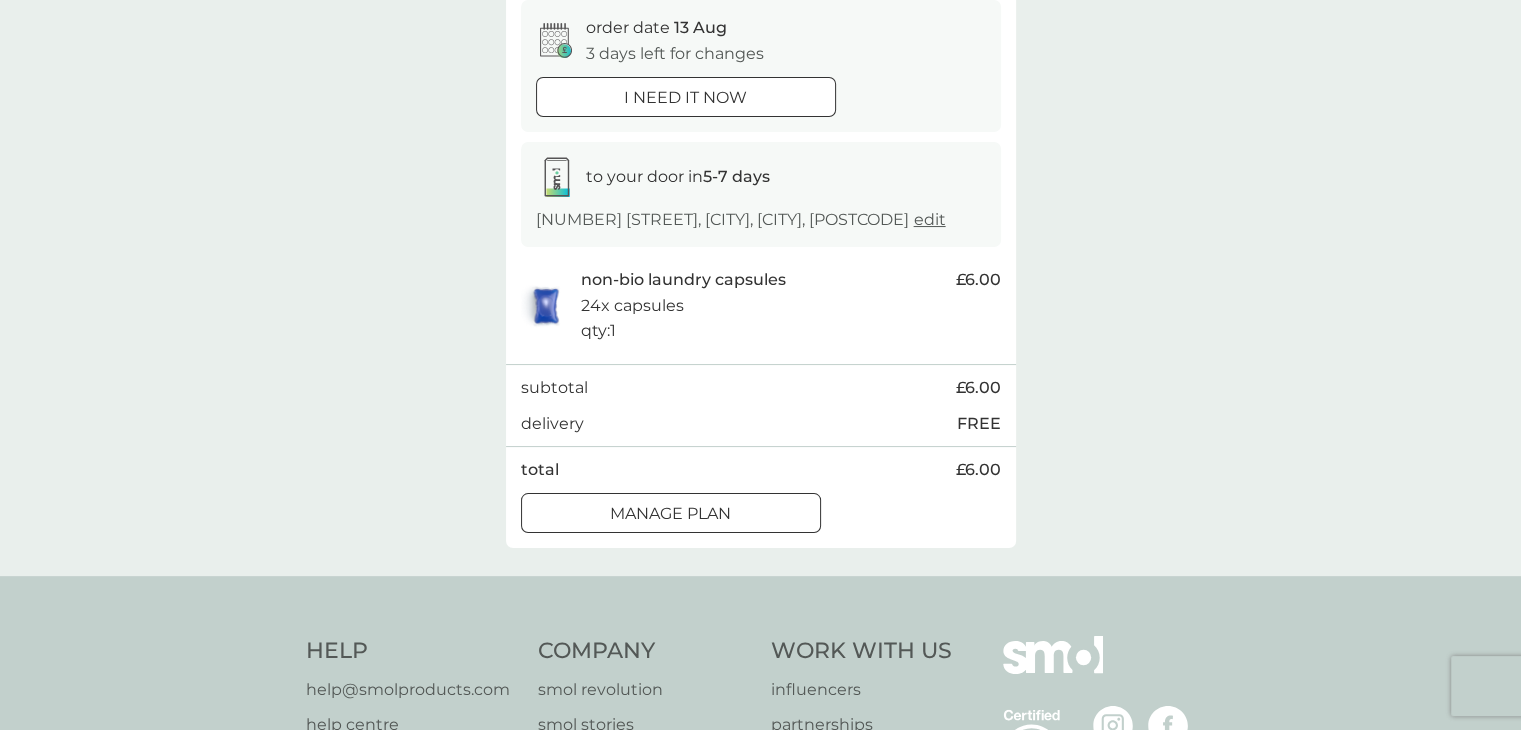 click at bounding box center (686, 97) 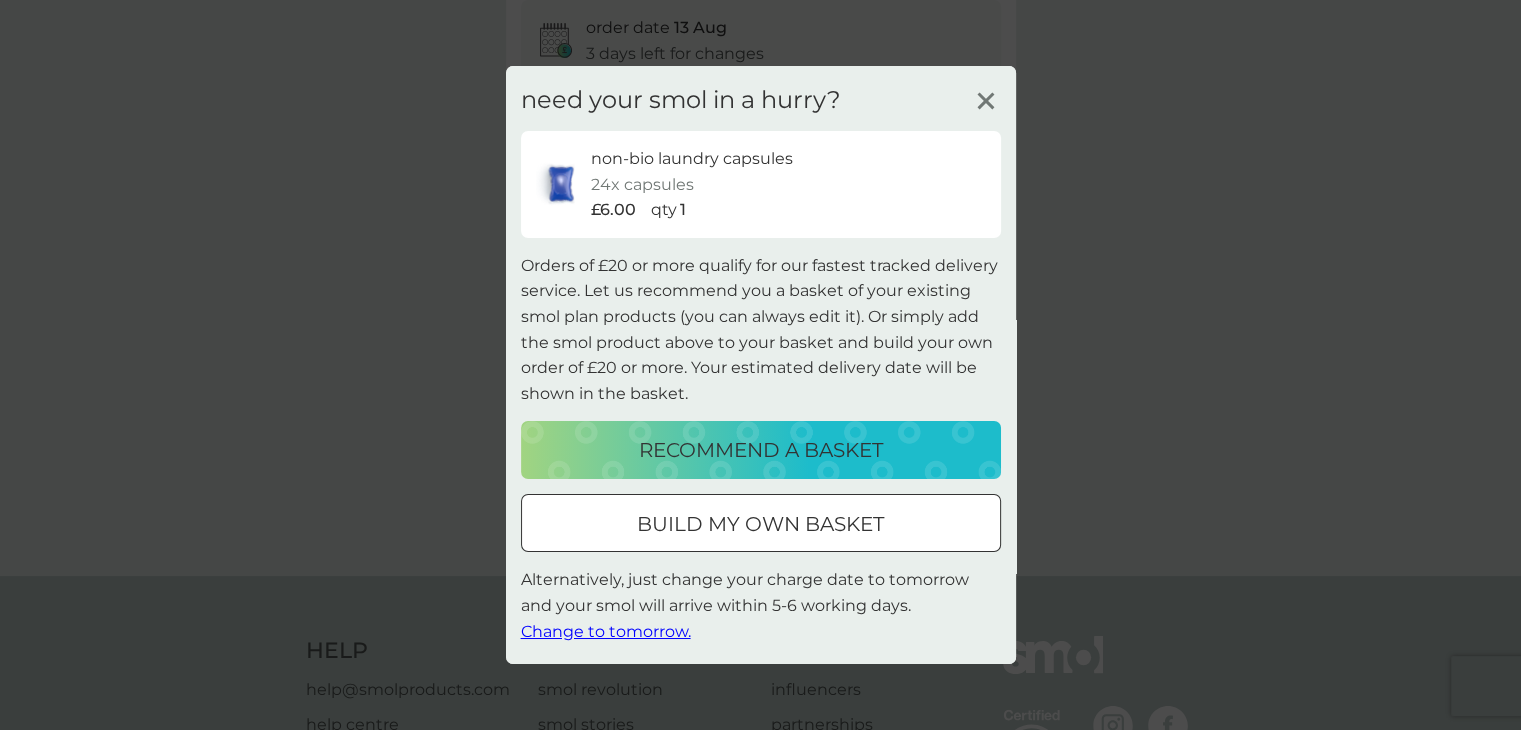 click 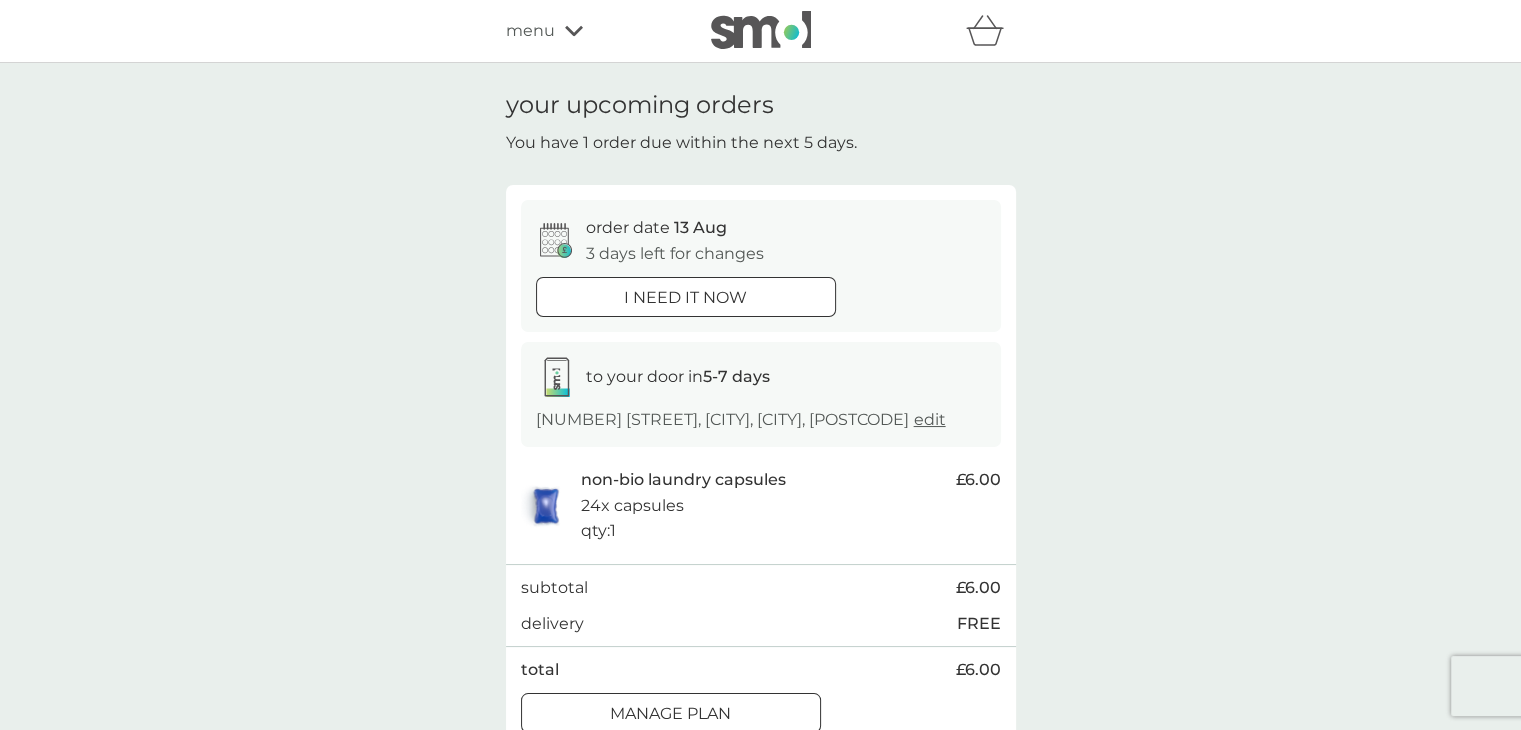 scroll, scrollTop: 100, scrollLeft: 0, axis: vertical 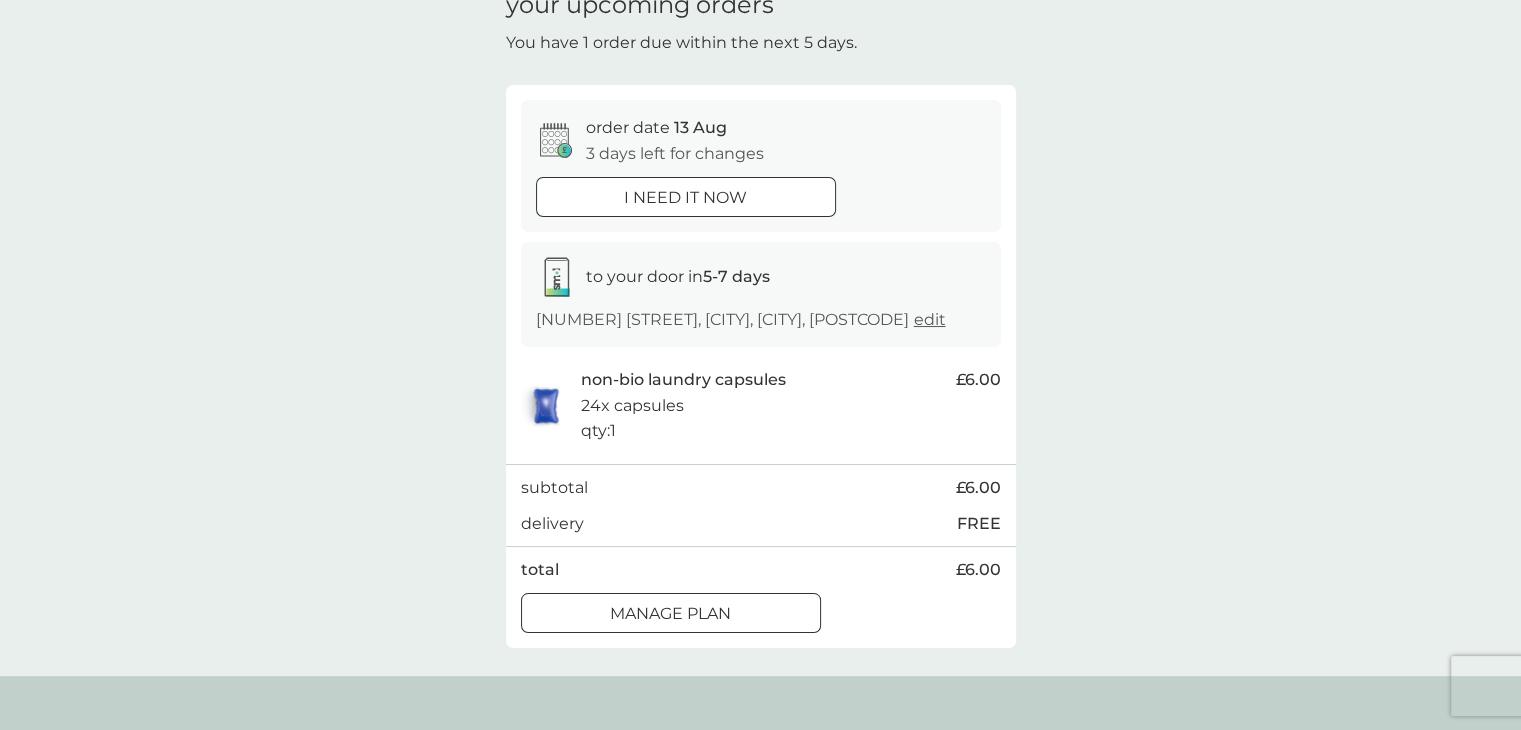 click at bounding box center [671, 613] 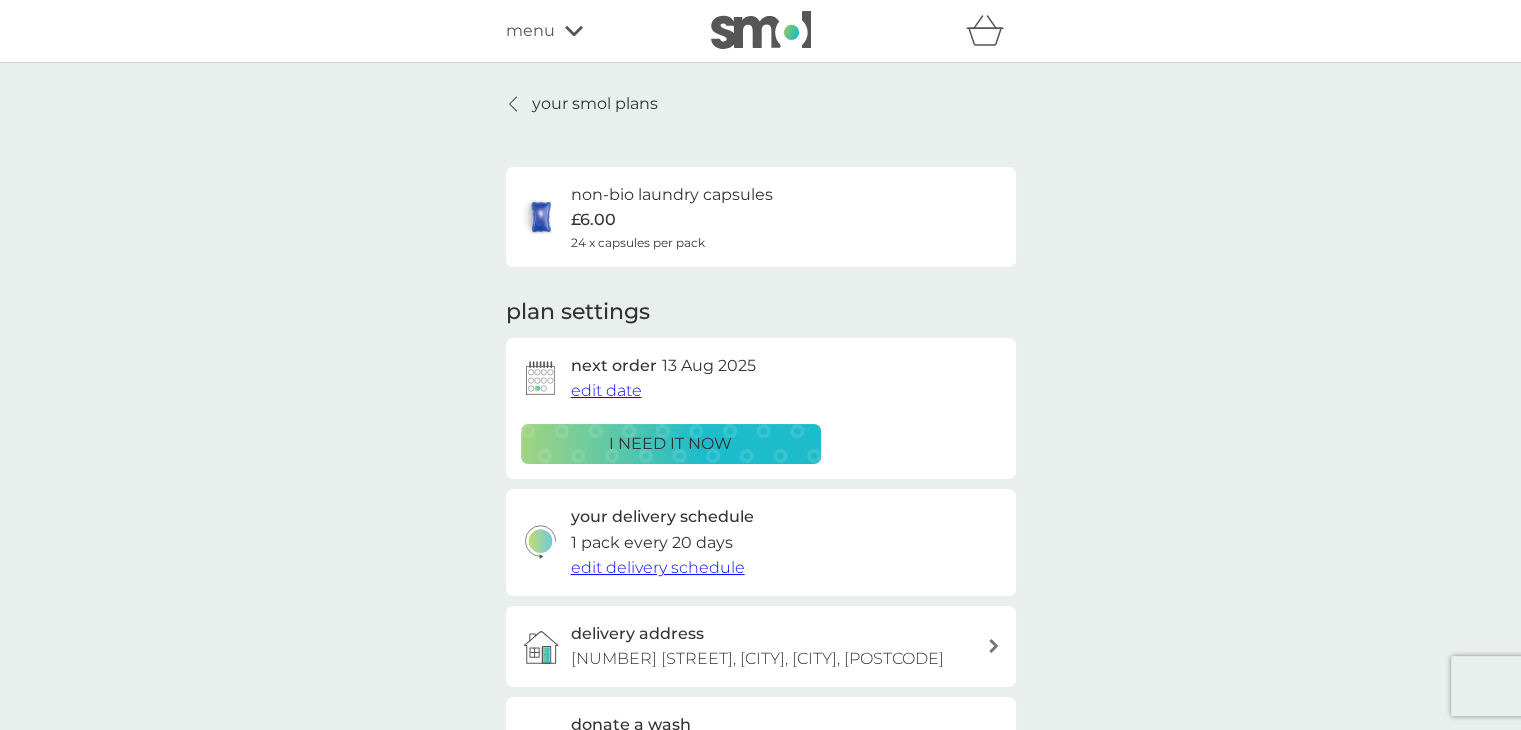 click on "edit date" at bounding box center [606, 391] 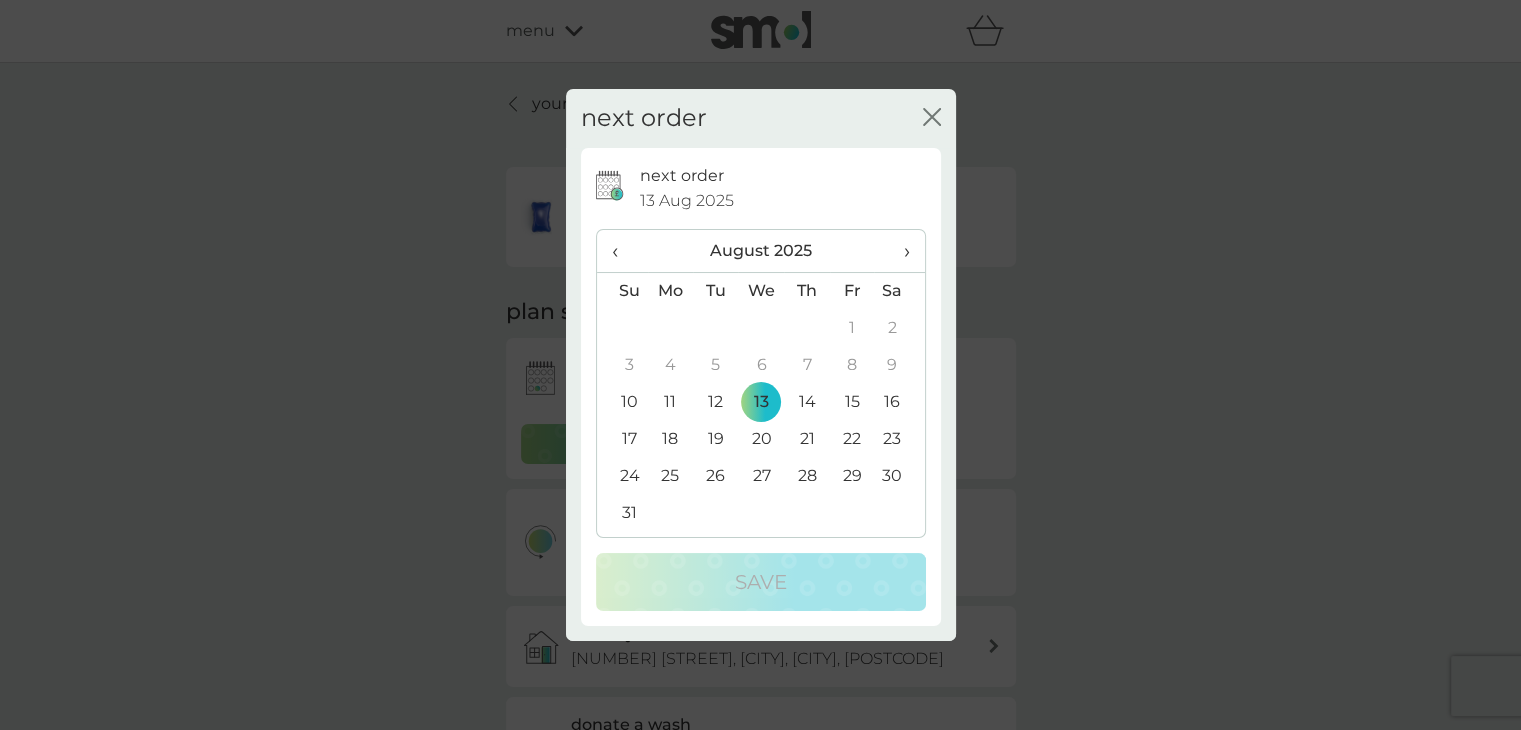 click on "10" at bounding box center (622, 402) 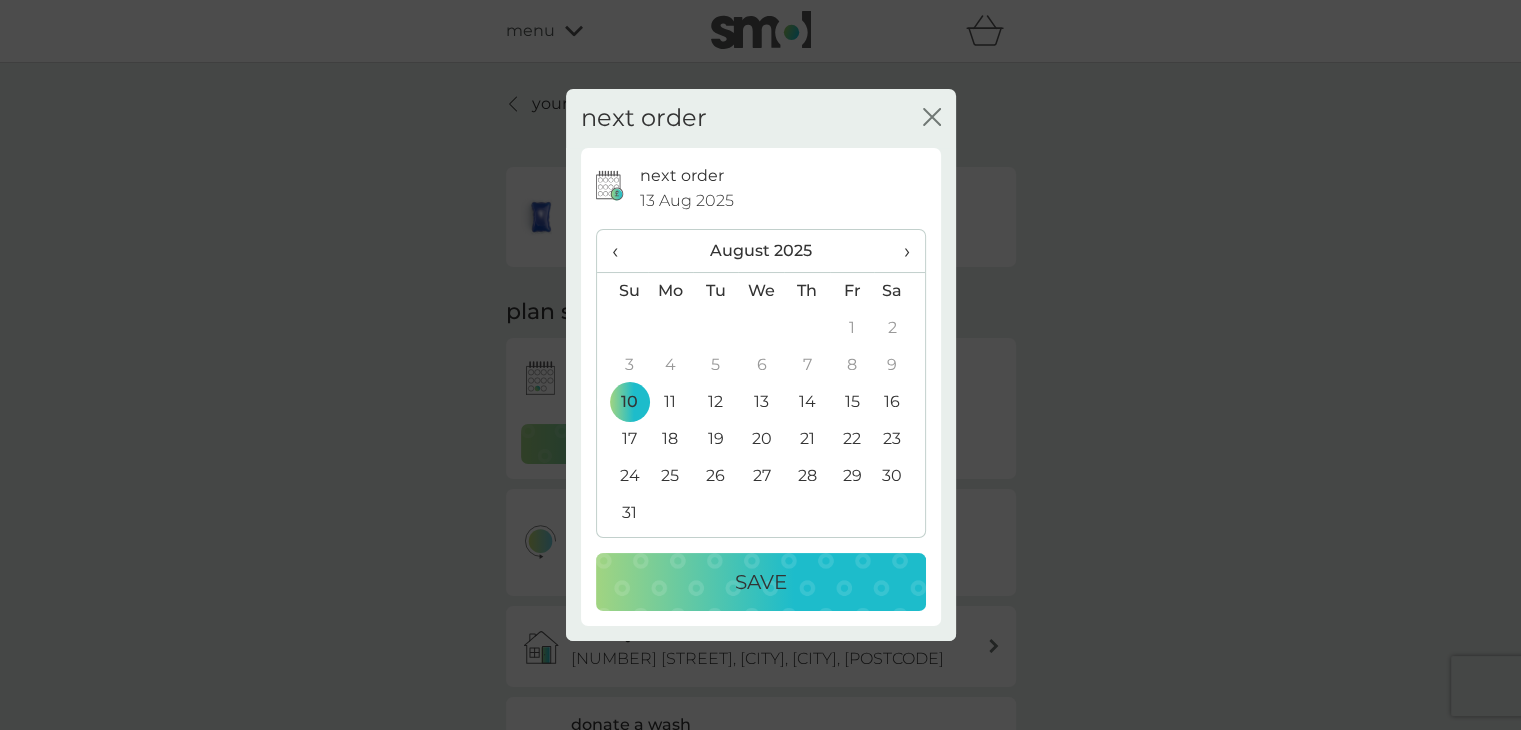 click on "Save" at bounding box center (761, 582) 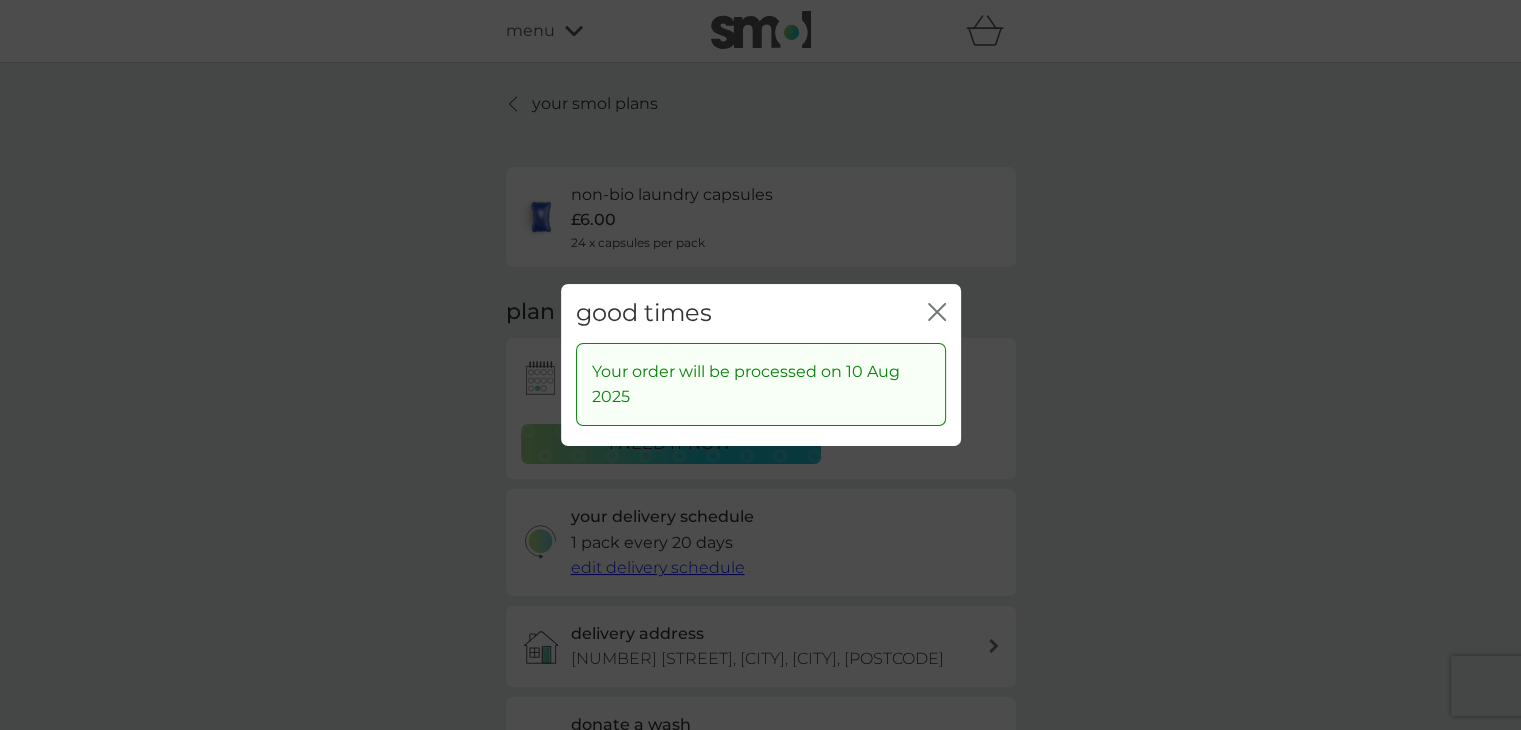 click 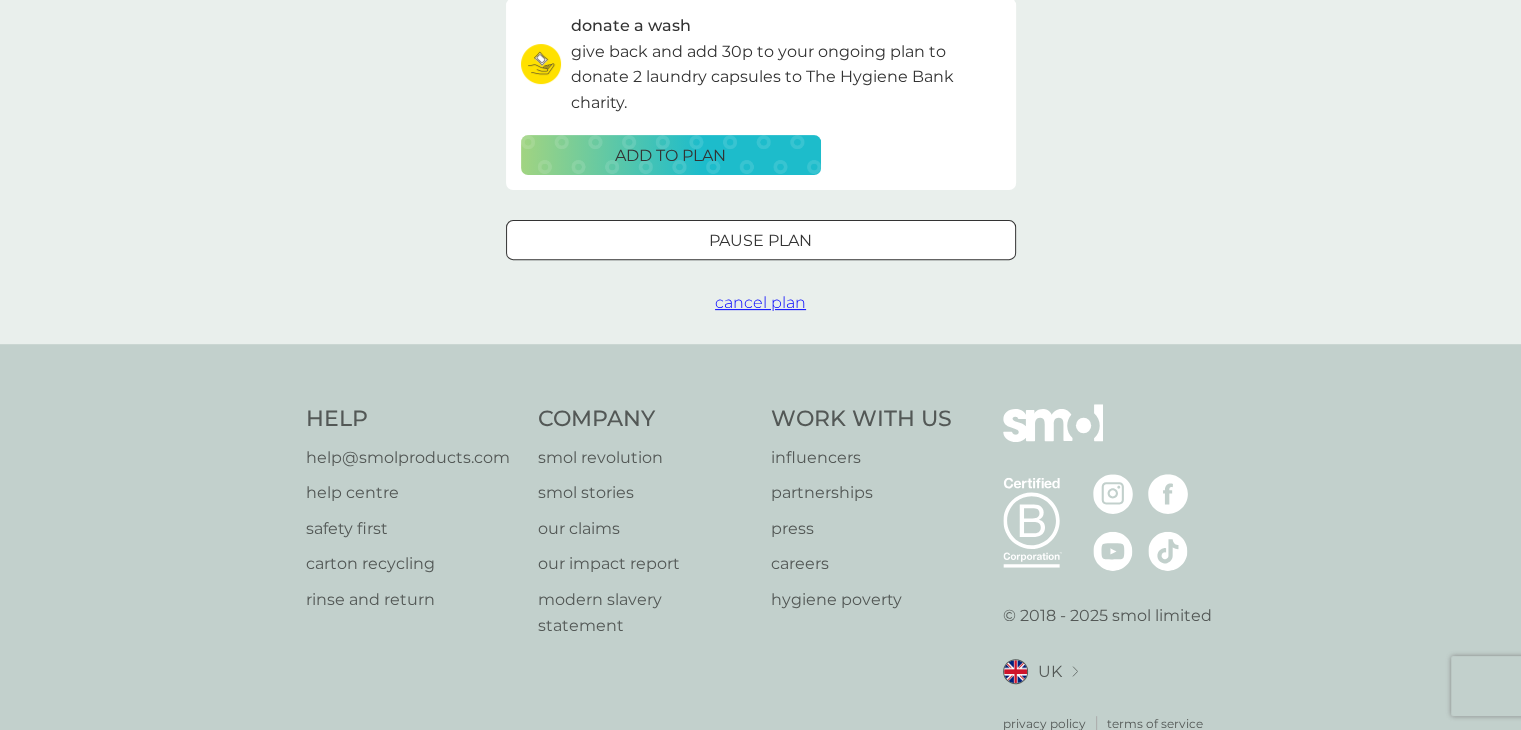 scroll, scrollTop: 700, scrollLeft: 0, axis: vertical 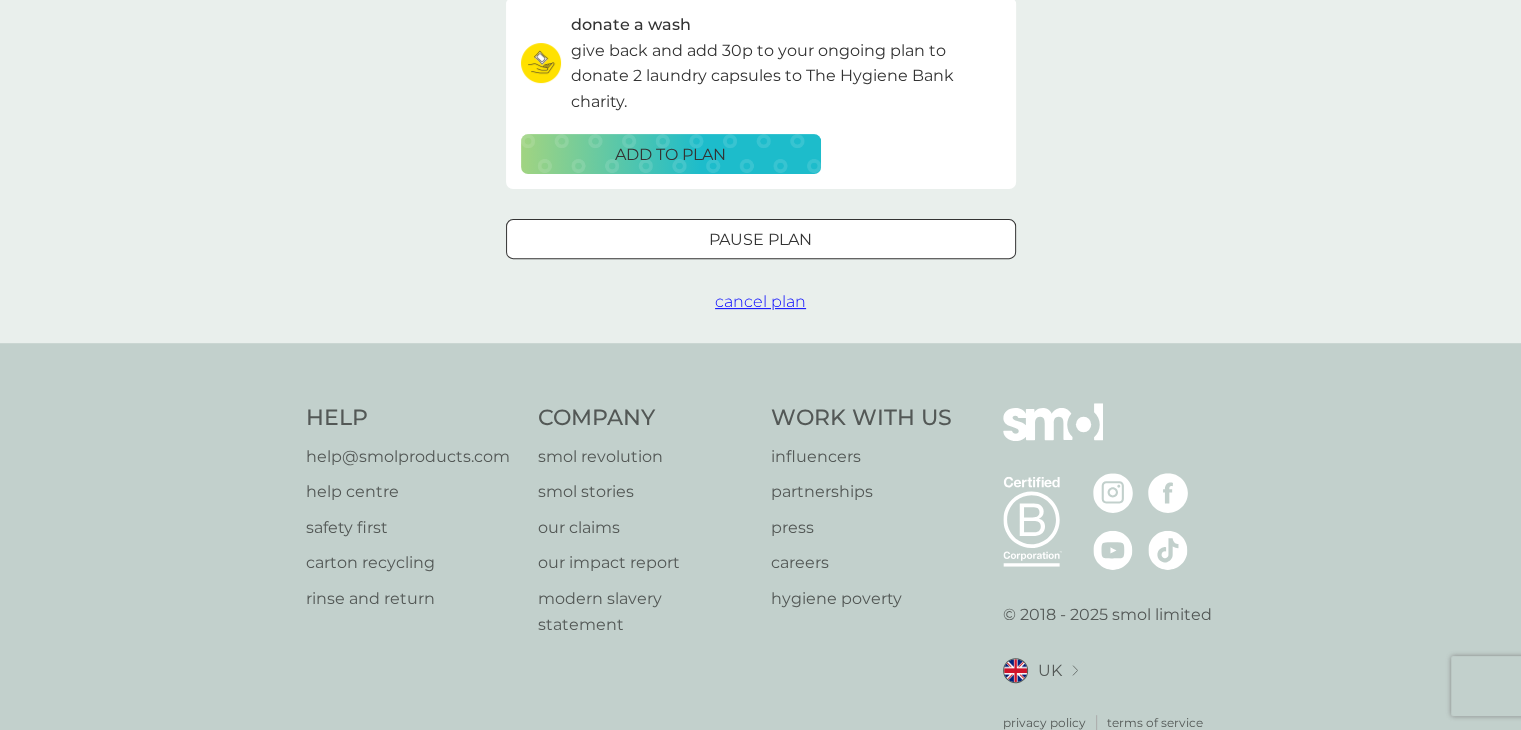 click on "rinse and return" at bounding box center [408, 599] 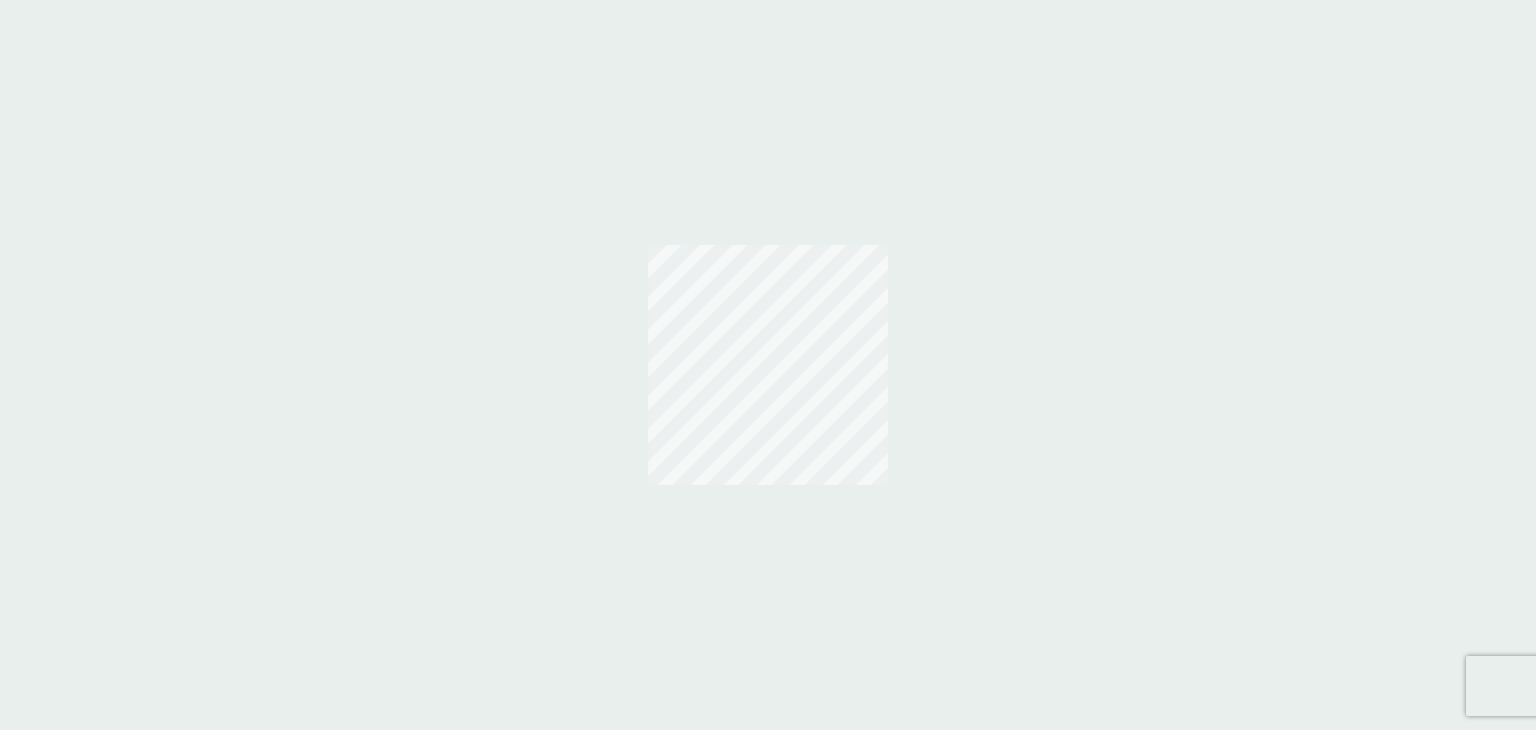 scroll, scrollTop: 0, scrollLeft: 0, axis: both 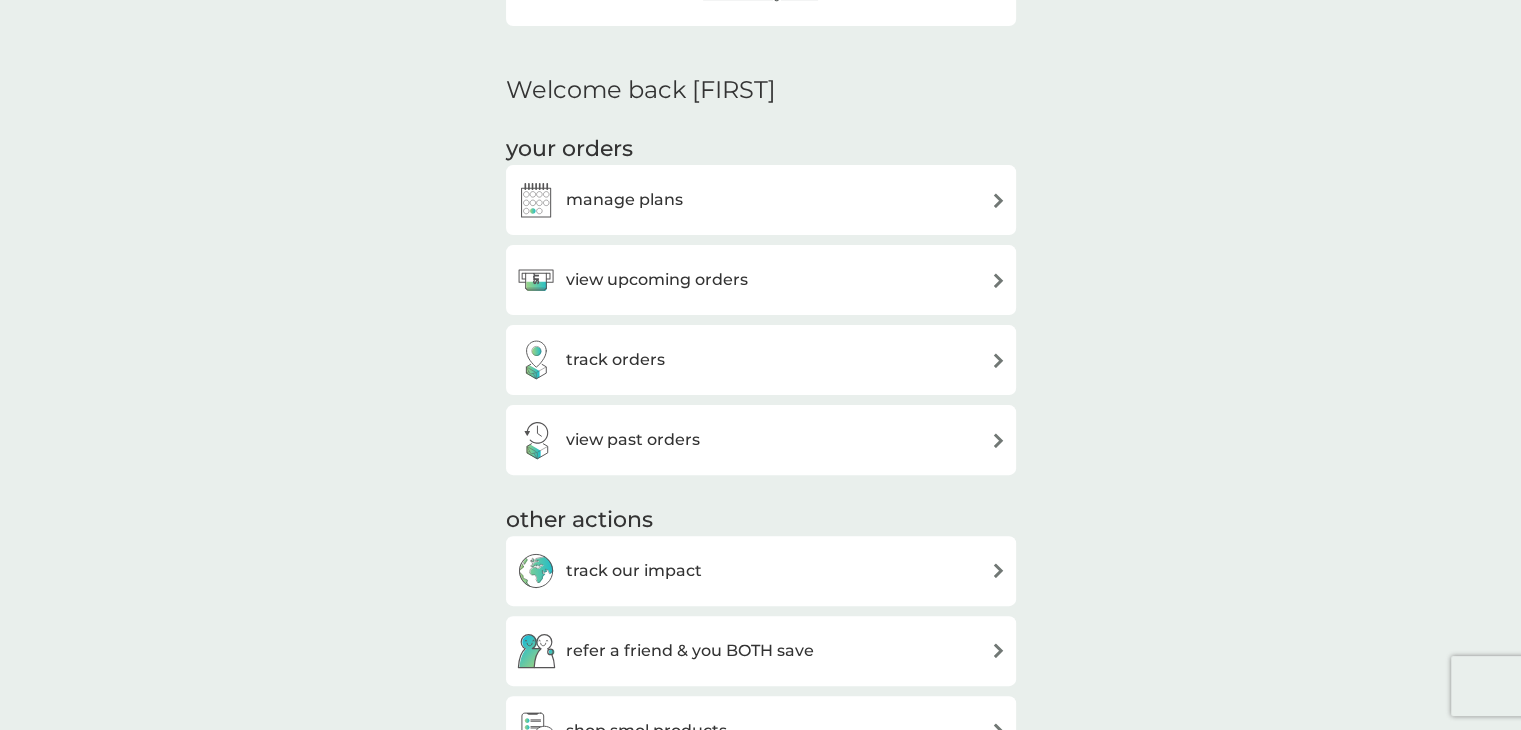 click on "manage plans" at bounding box center [761, 200] 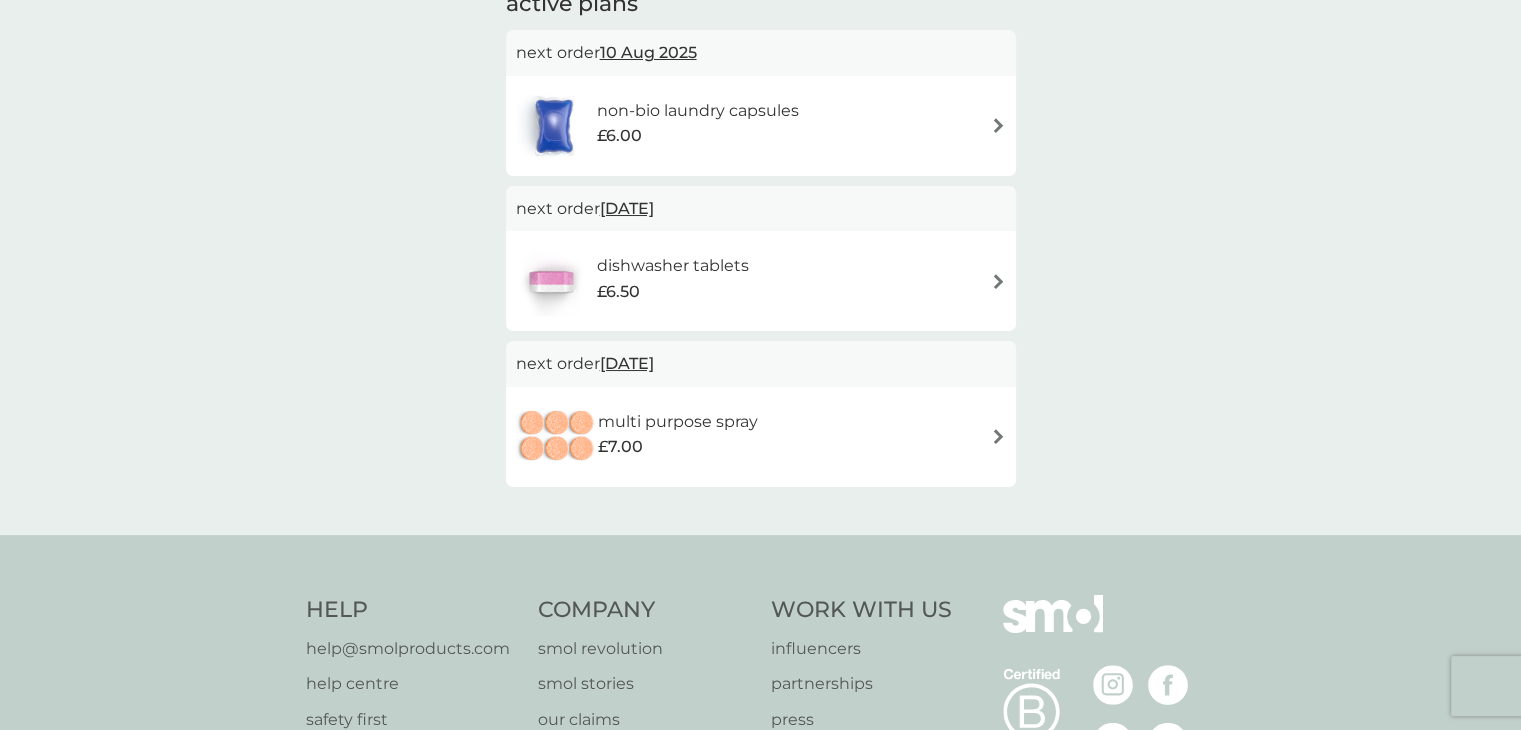 scroll, scrollTop: 400, scrollLeft: 0, axis: vertical 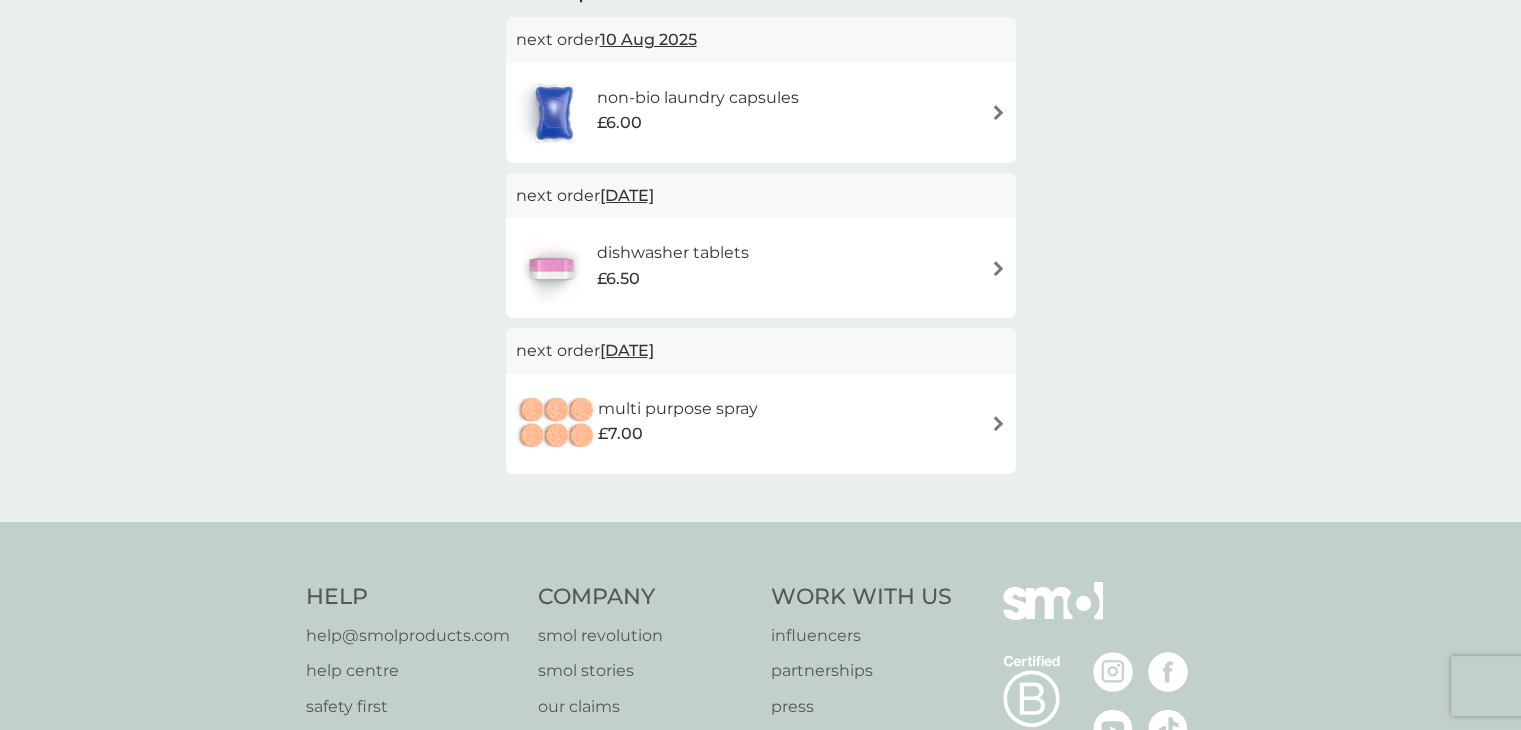 click on "multi purpose spray" at bounding box center (678, 409) 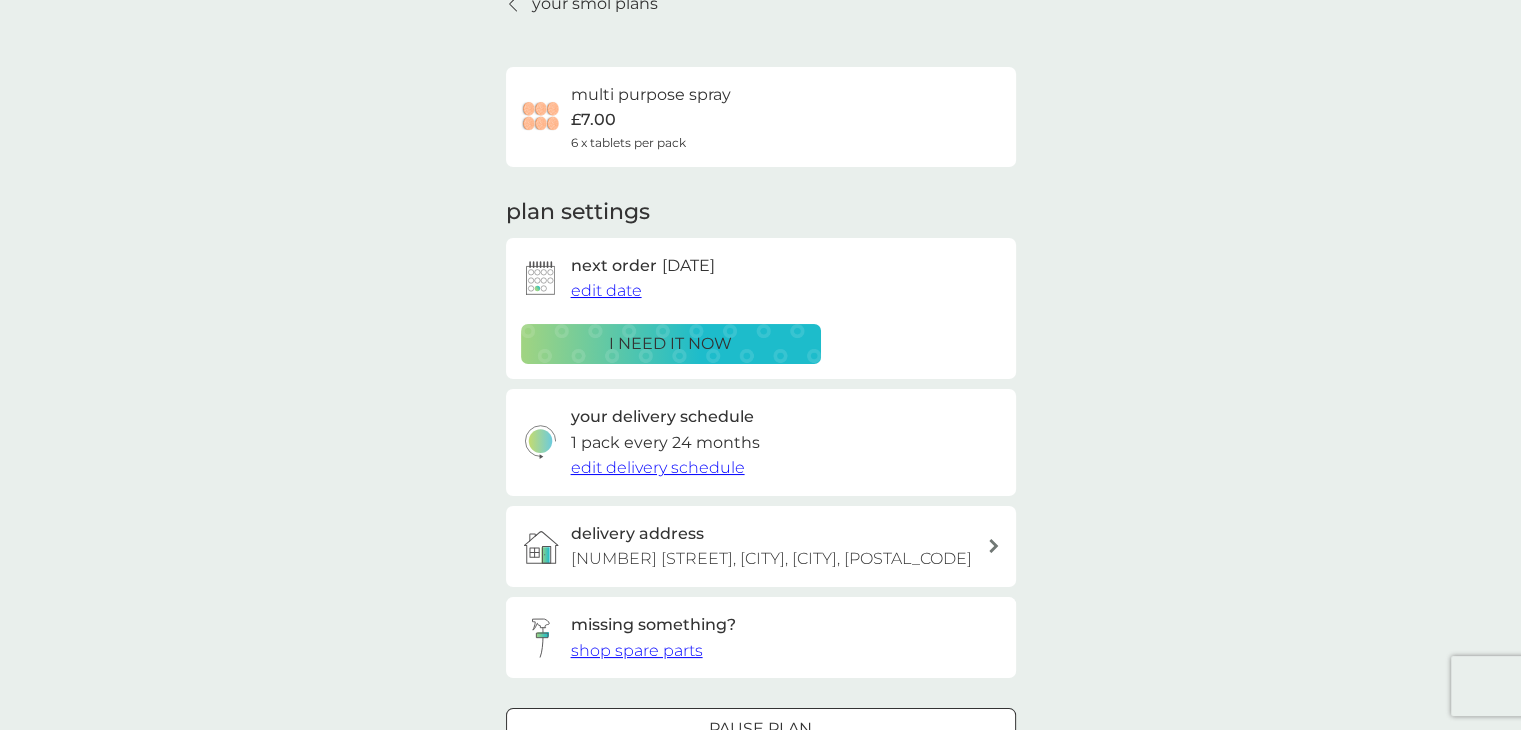 scroll, scrollTop: 0, scrollLeft: 0, axis: both 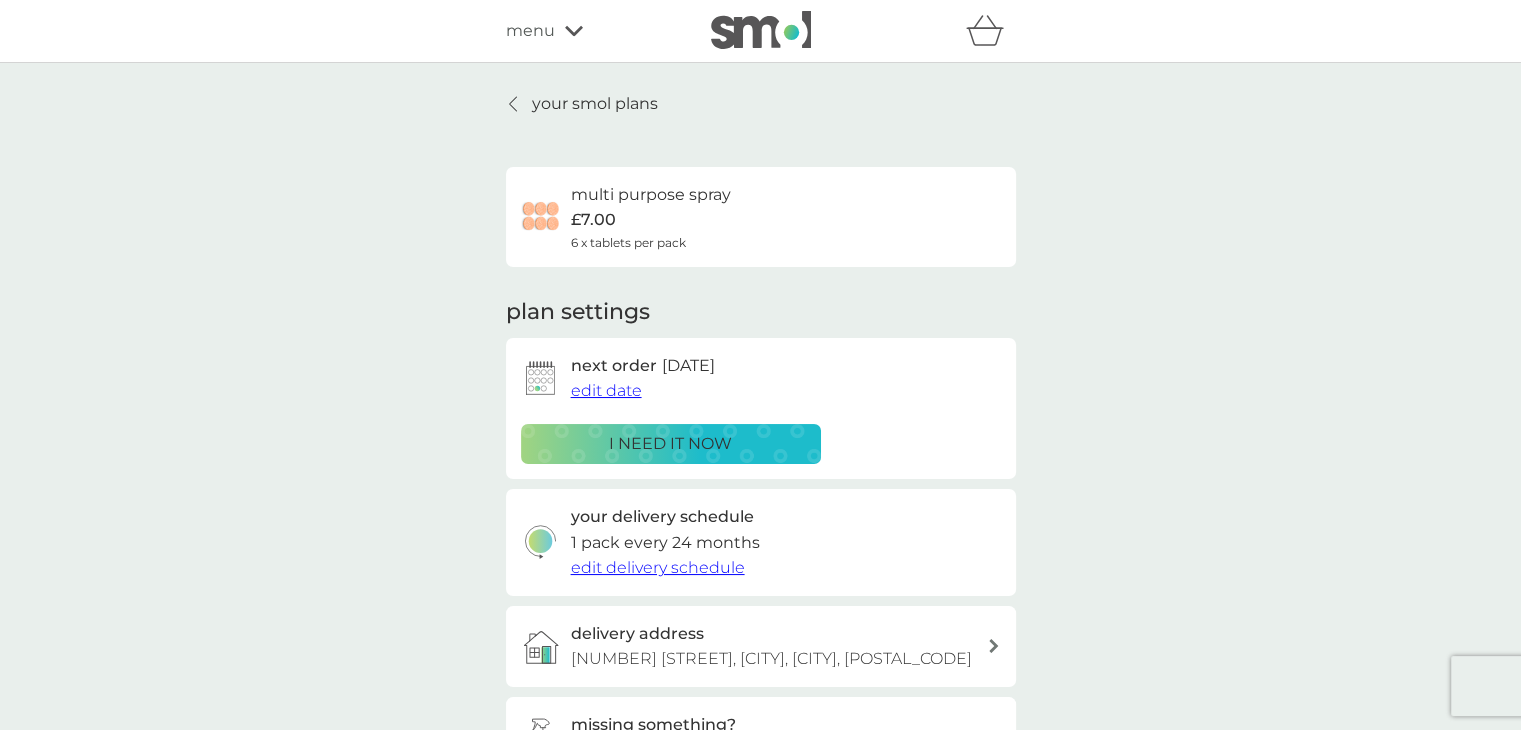 click on "your smol plans" at bounding box center [595, 104] 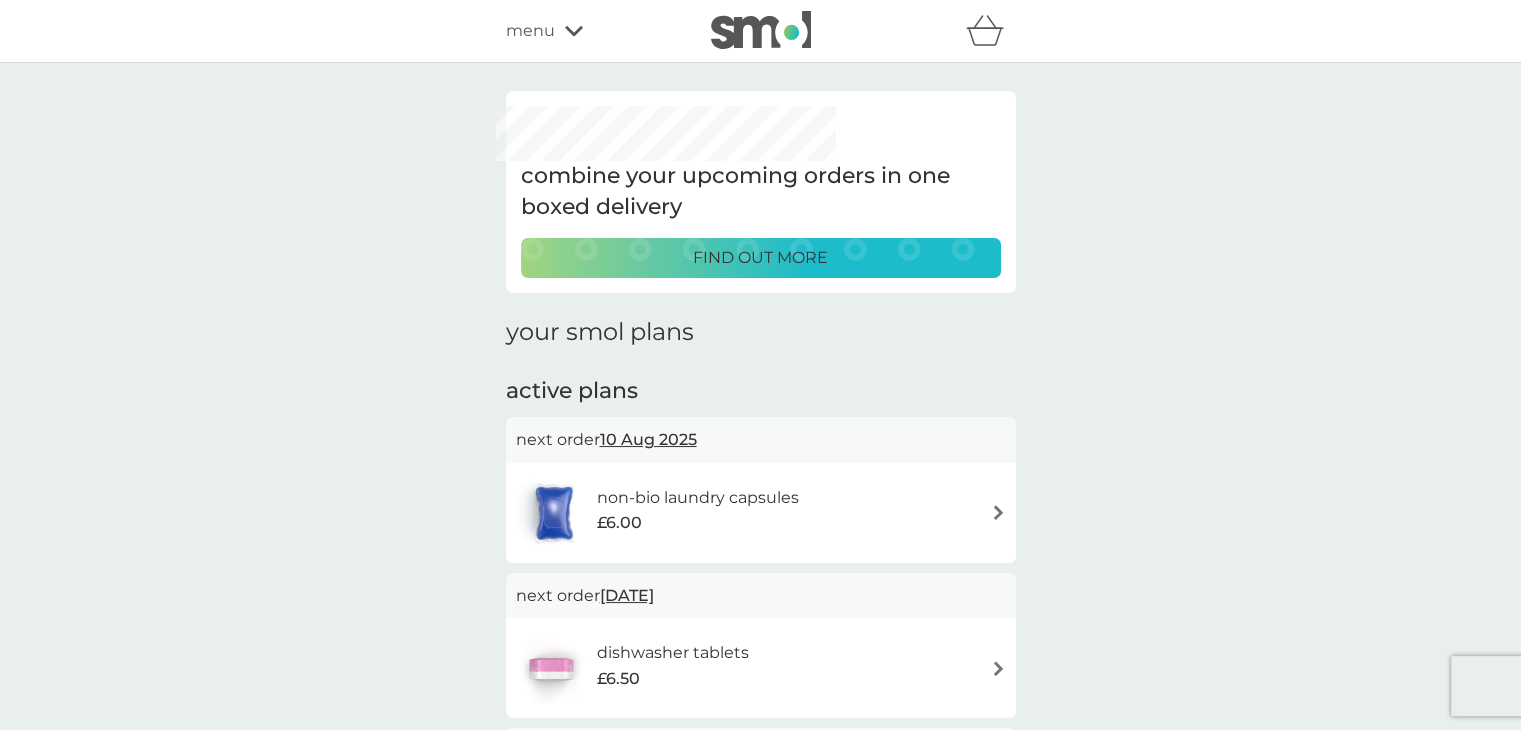 click 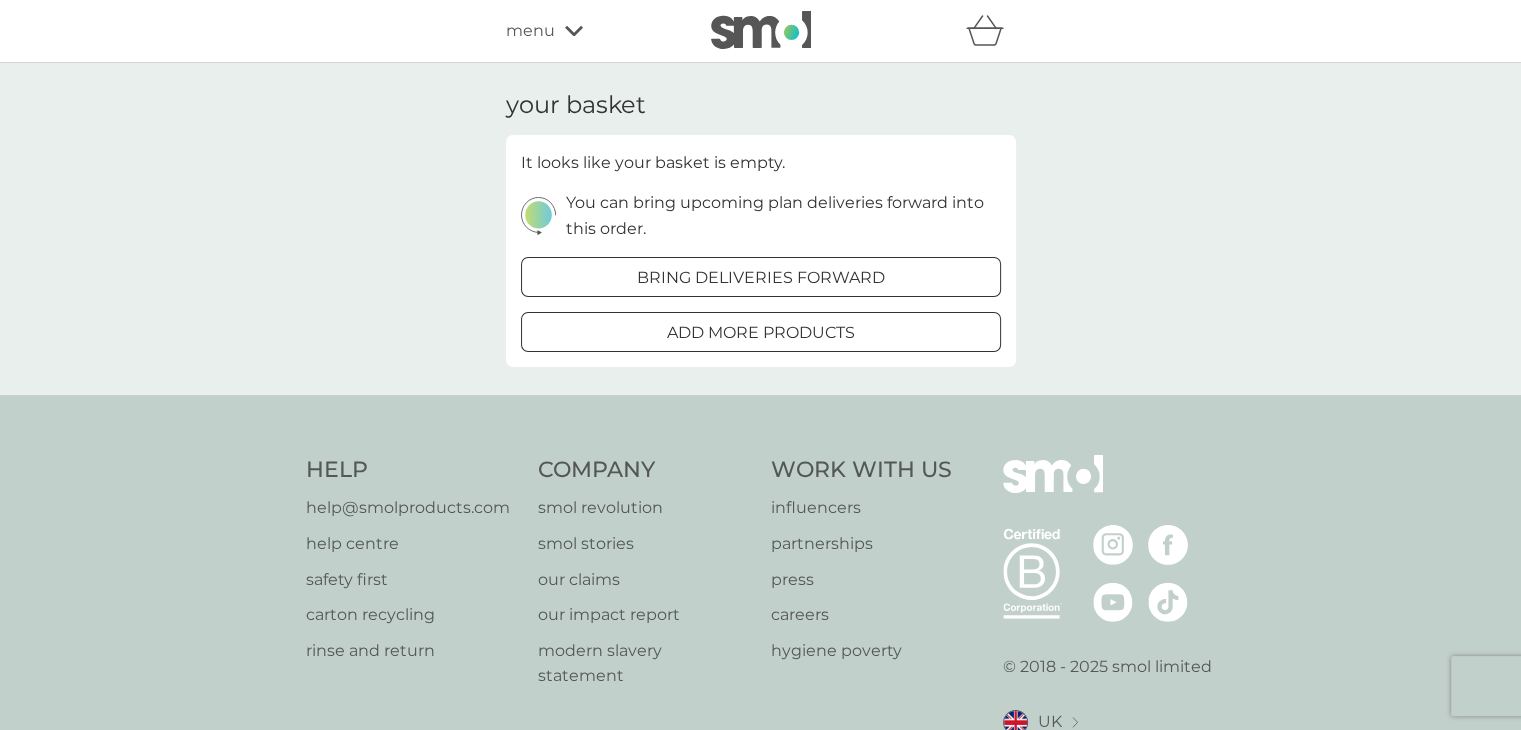 click at bounding box center (760, 330) 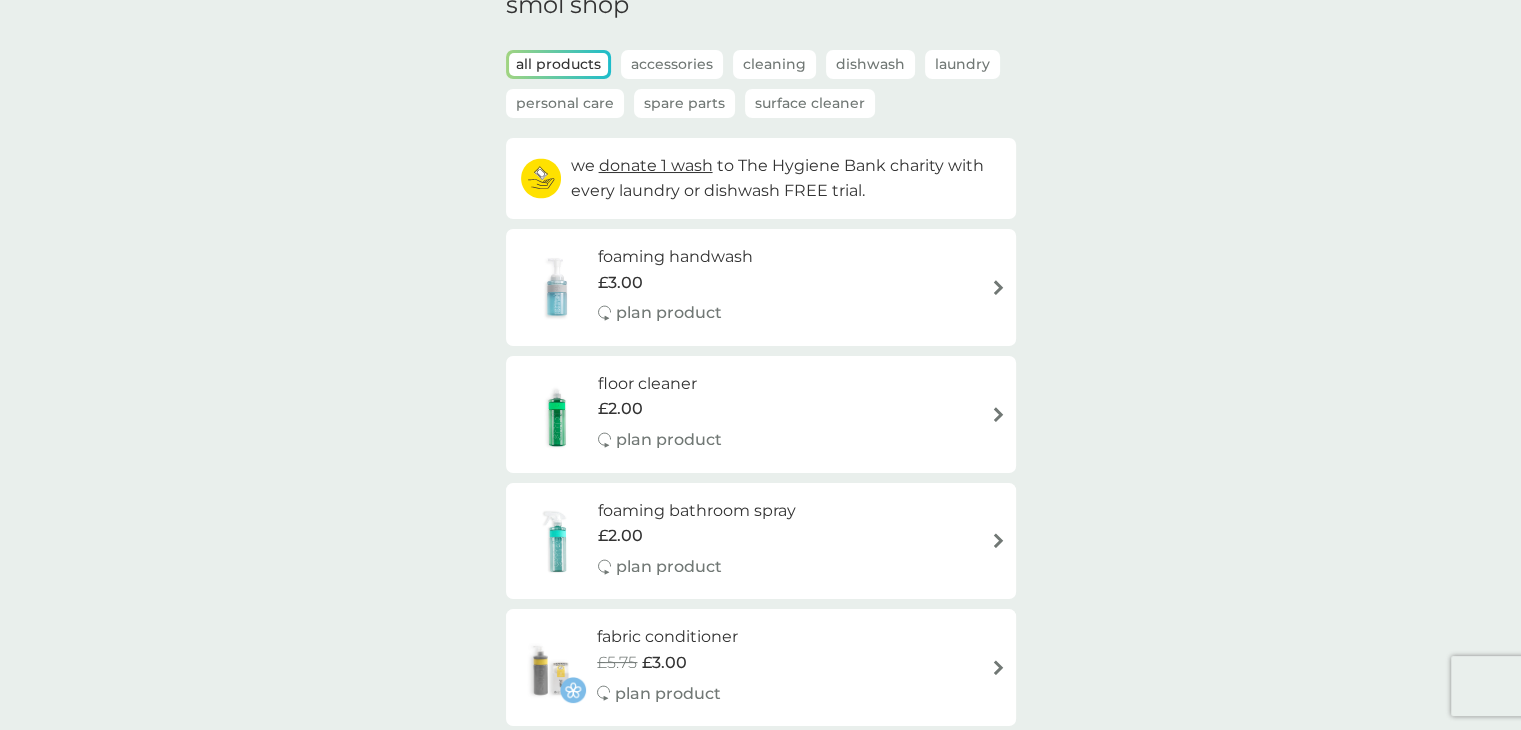 scroll, scrollTop: 0, scrollLeft: 0, axis: both 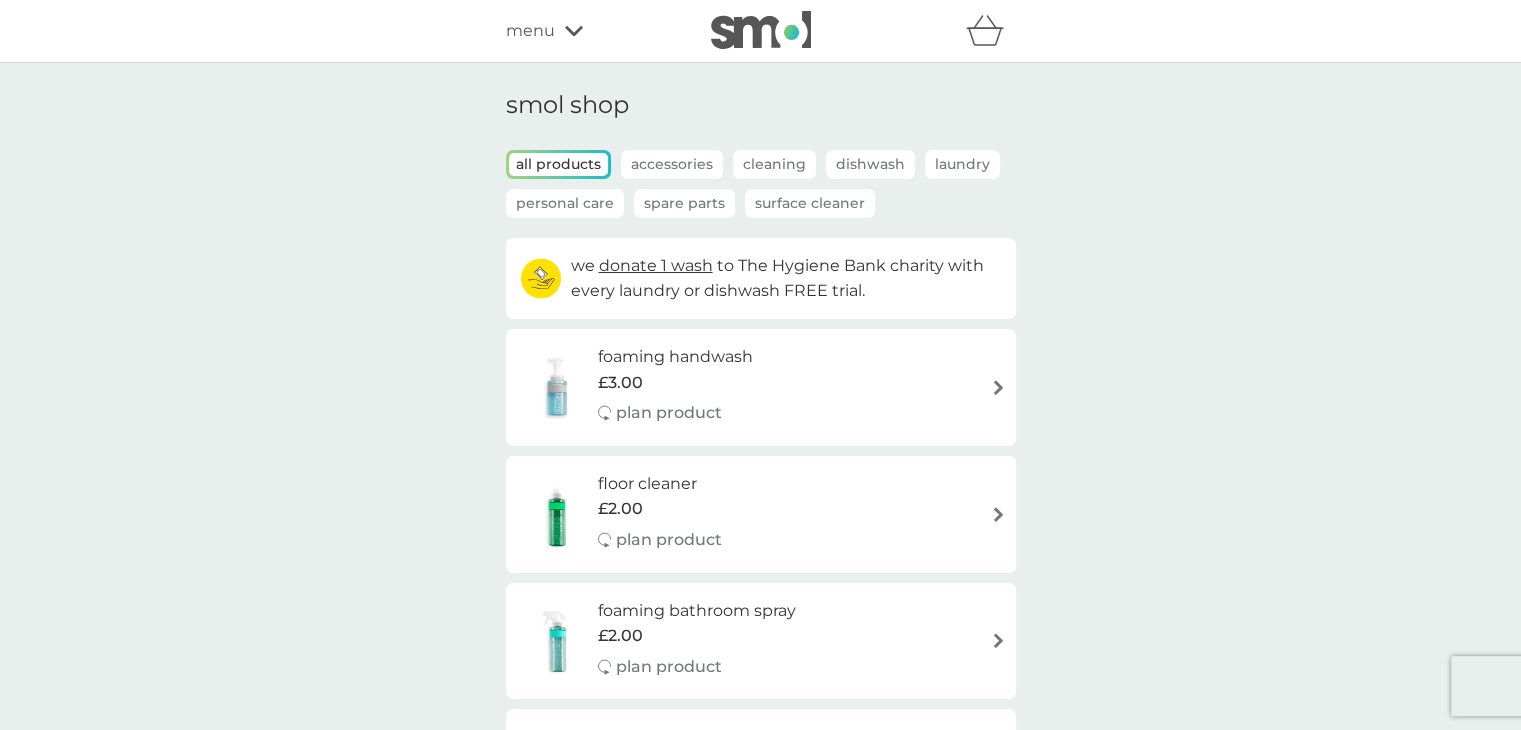 click on "Accessories" at bounding box center (672, 164) 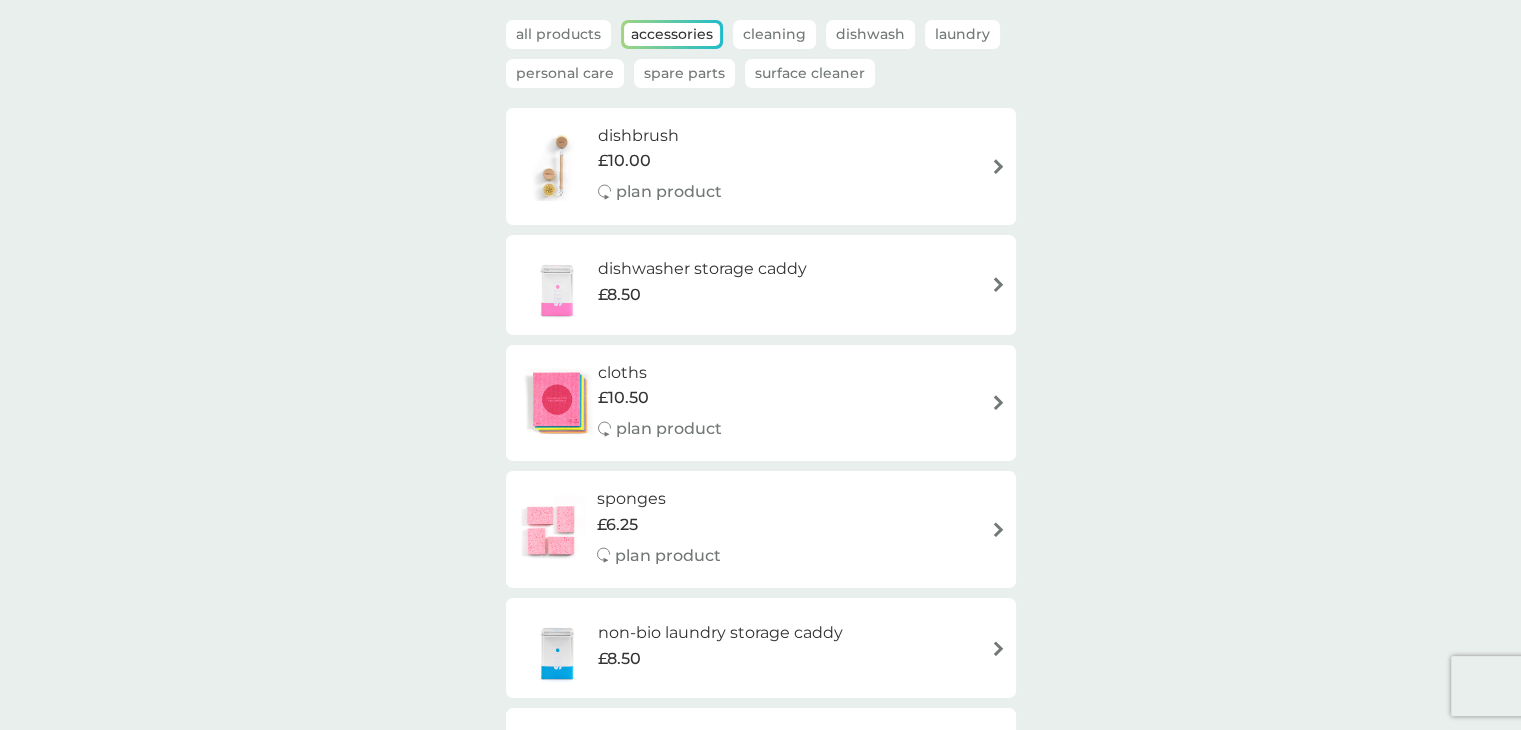 scroll, scrollTop: 0, scrollLeft: 0, axis: both 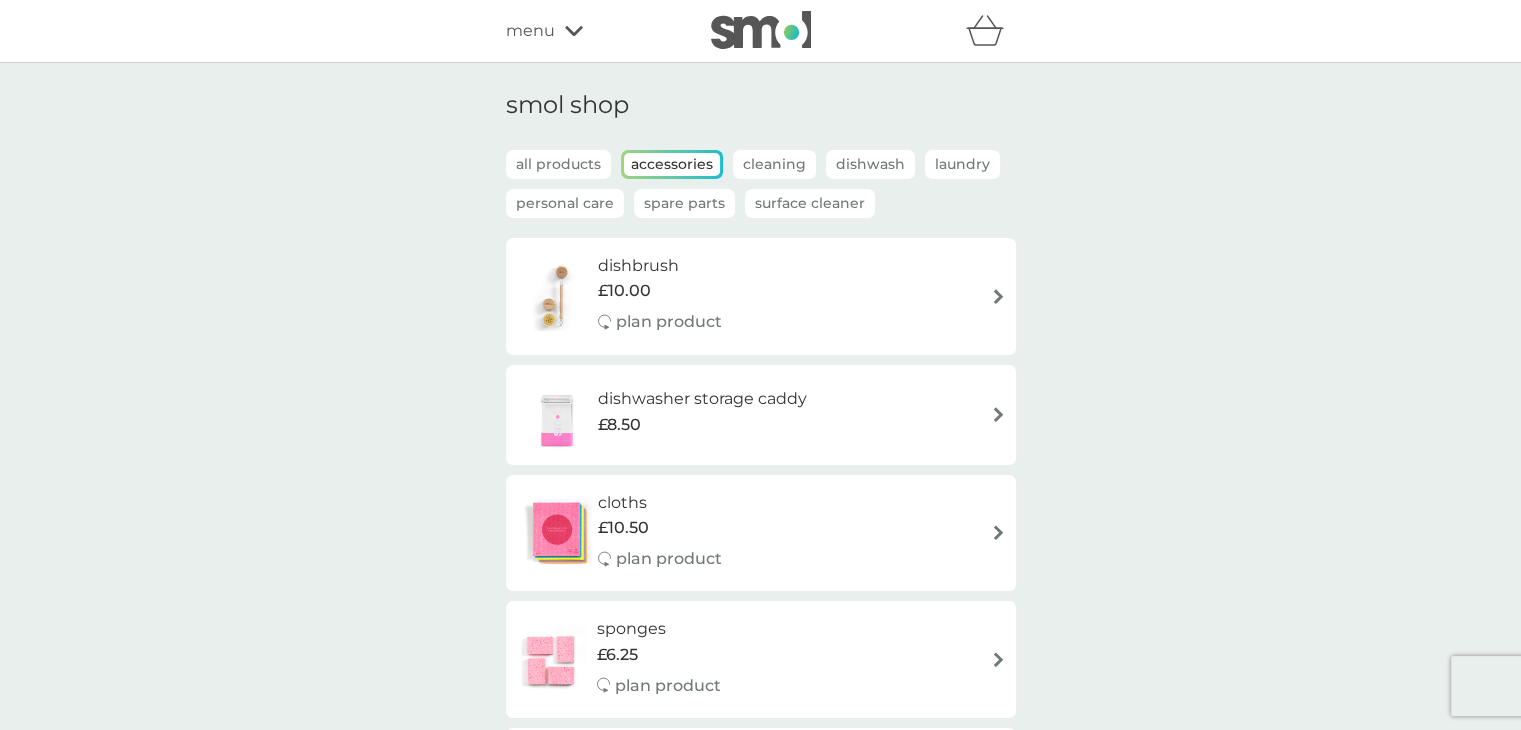 click on "Spare Parts" at bounding box center [684, 203] 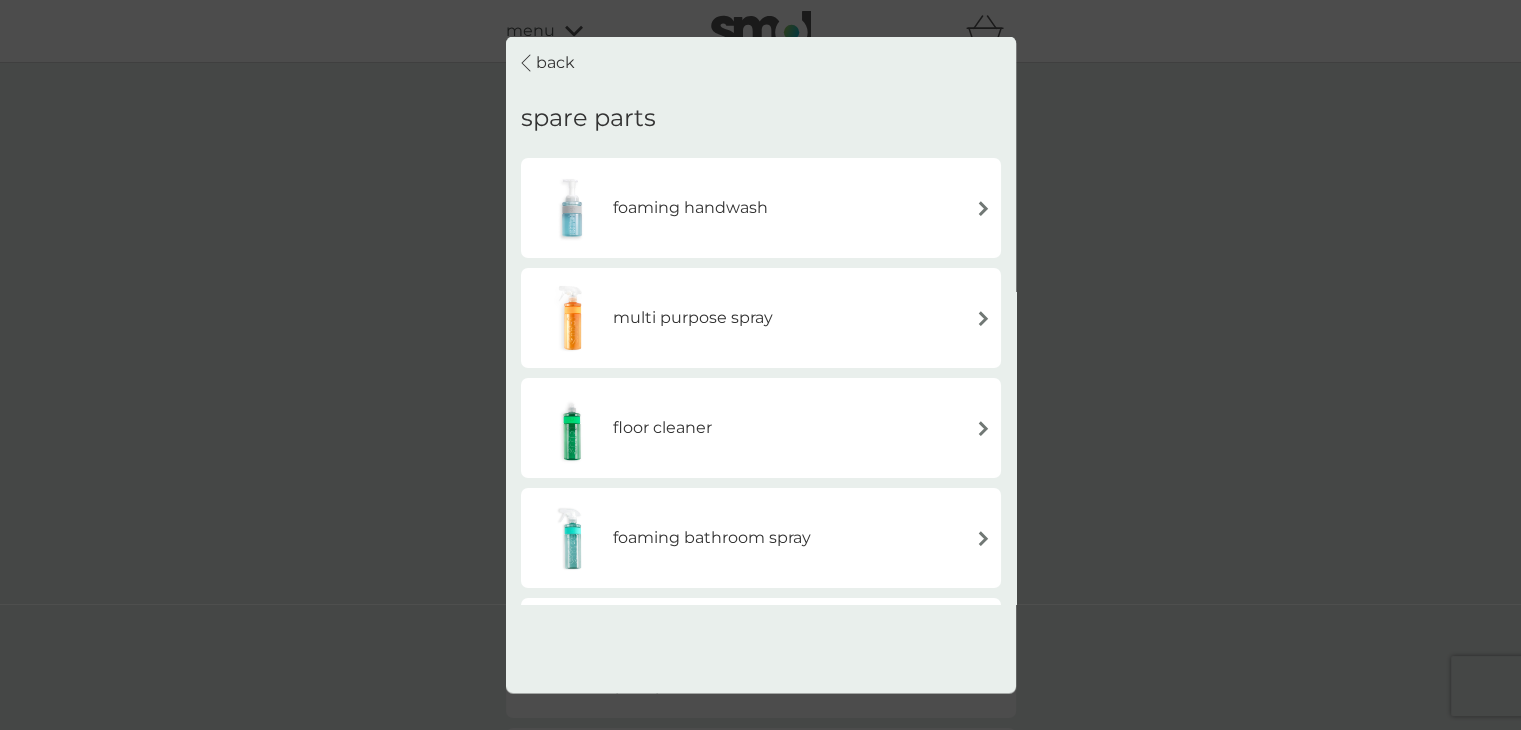click on "multi purpose spray" at bounding box center (693, 318) 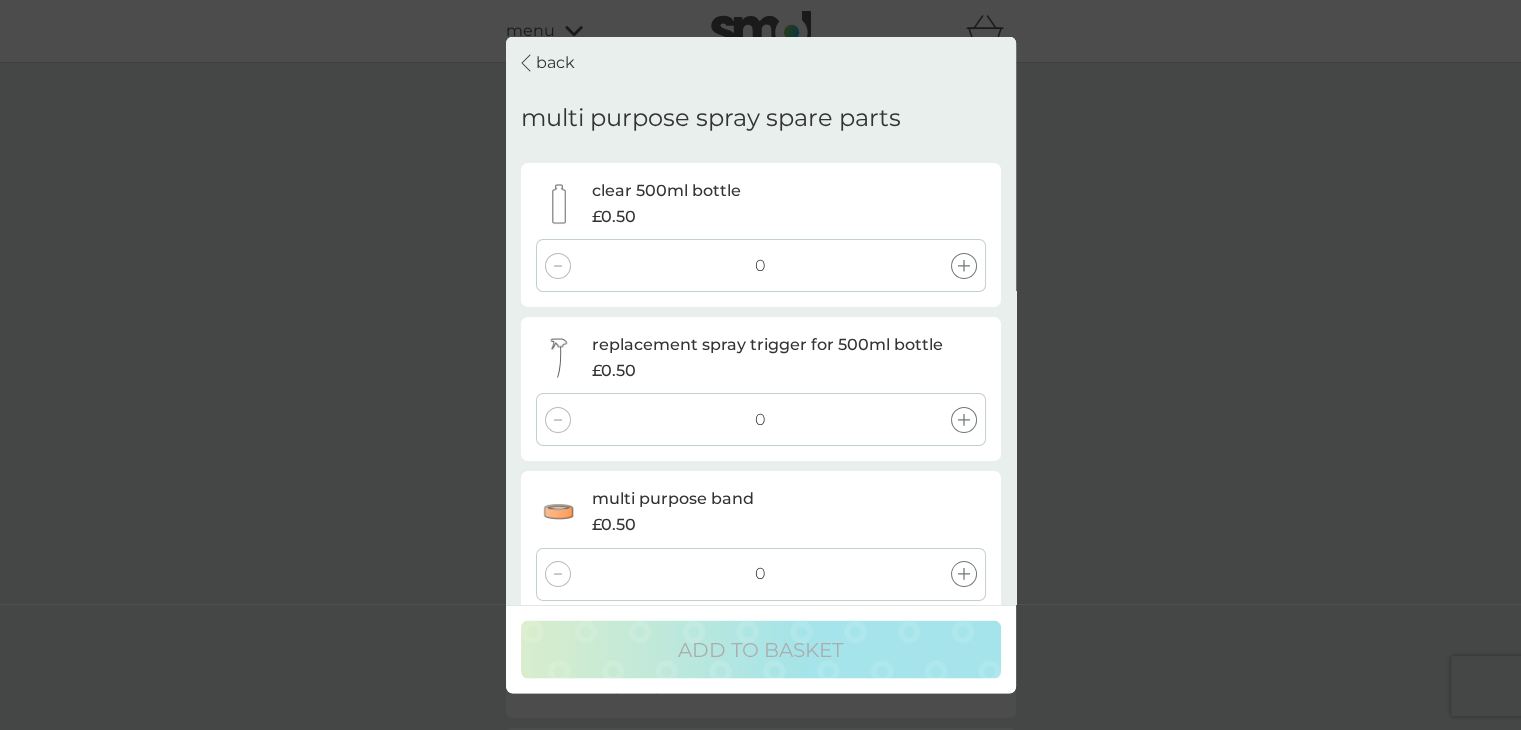 click 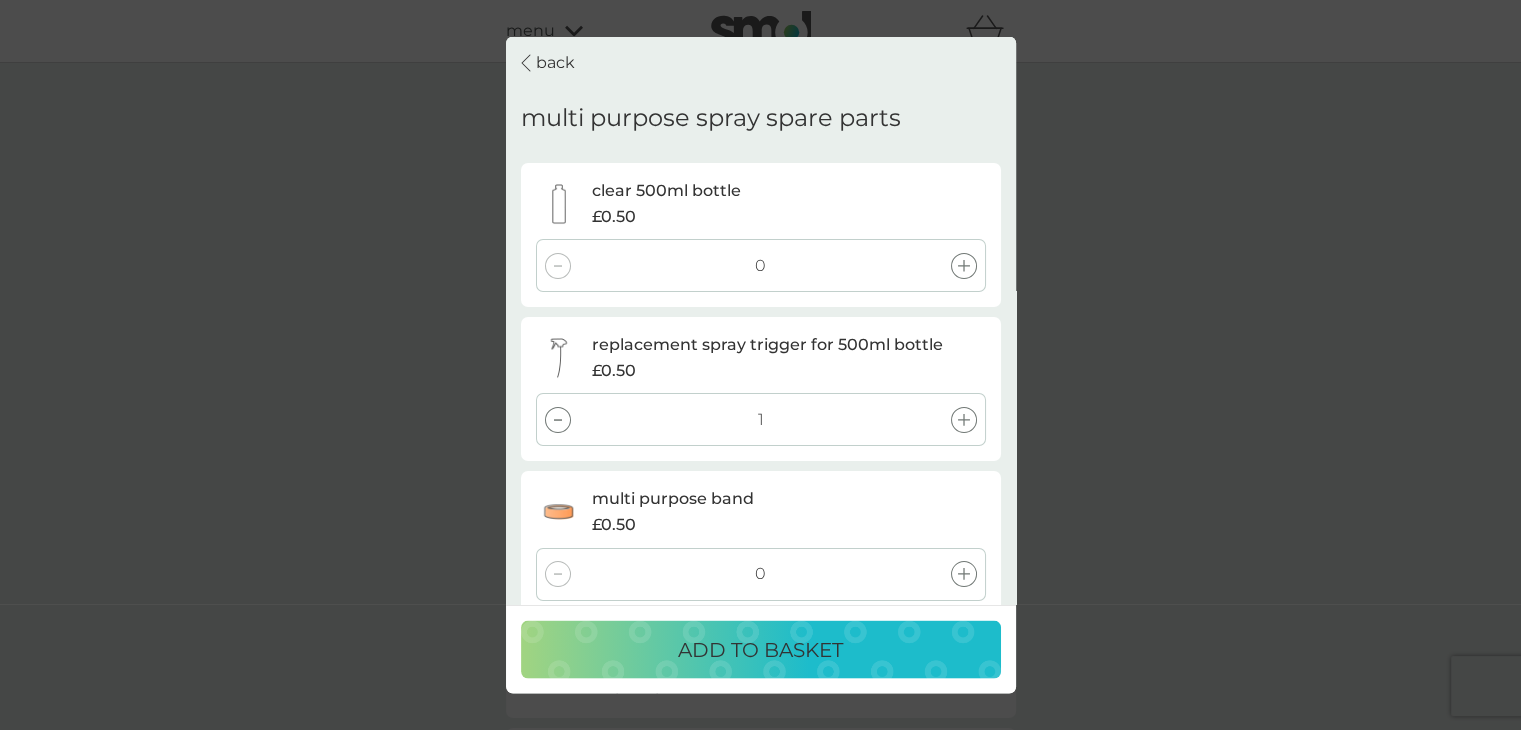 click 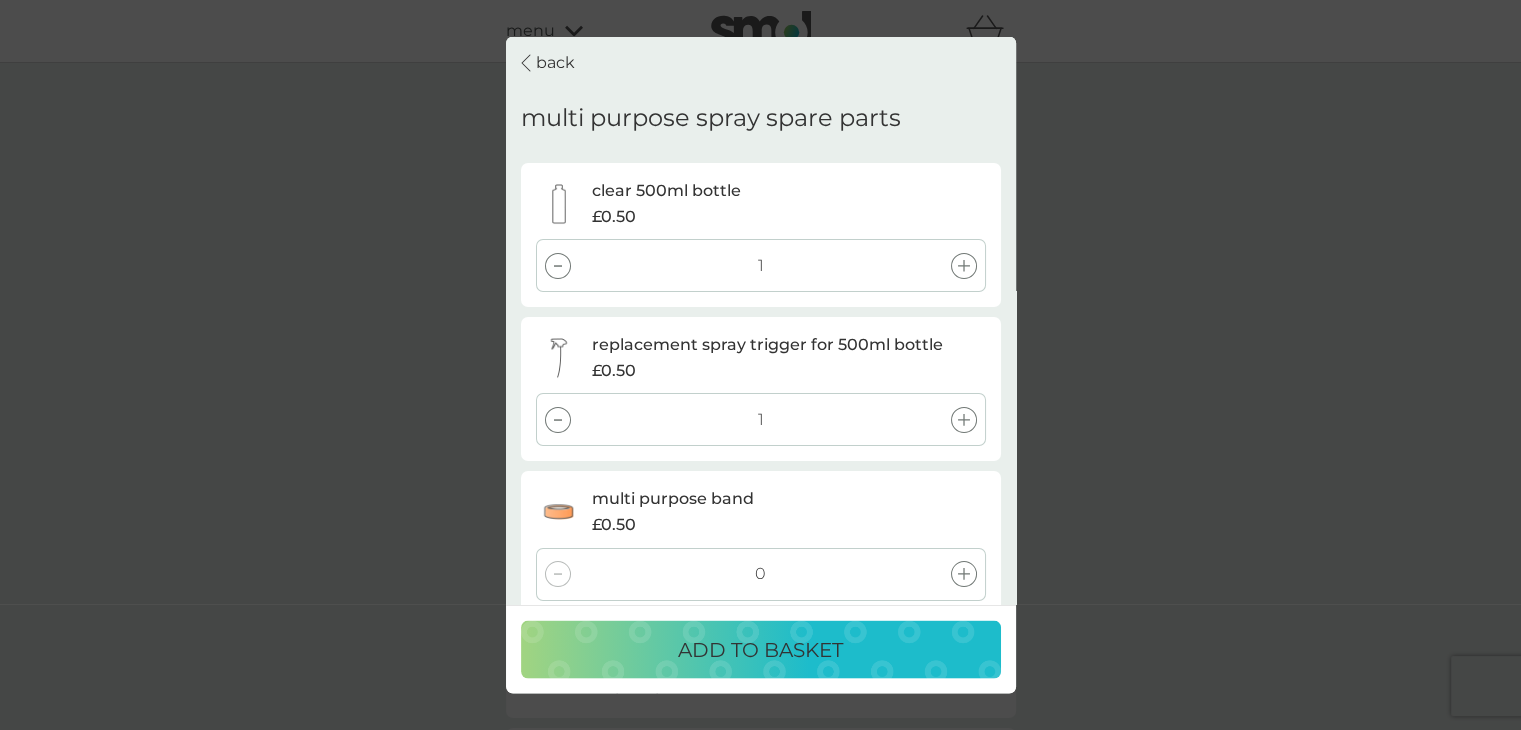 click 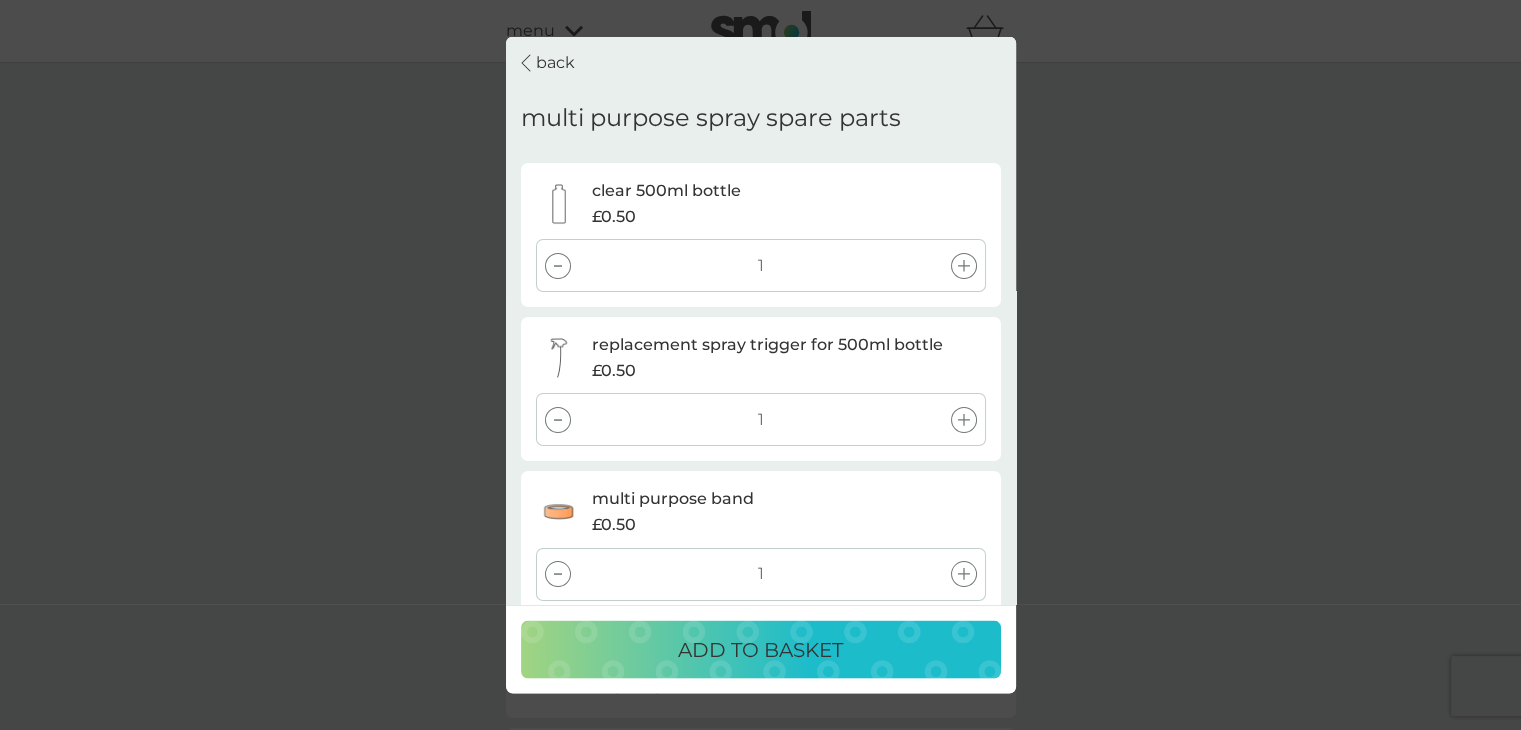 click on "ADD TO BASKET" at bounding box center [761, 650] 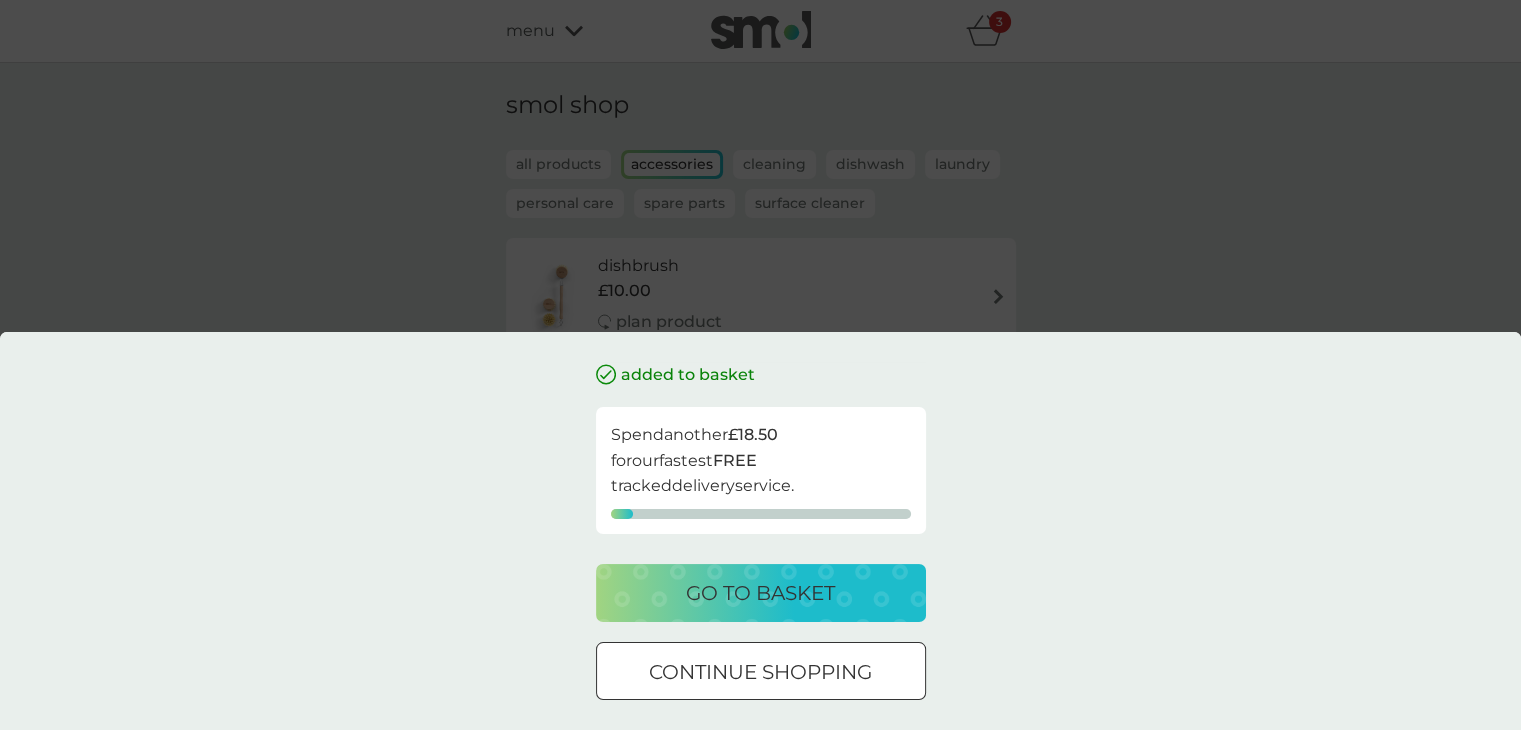 click on "go to basket" at bounding box center [760, 593] 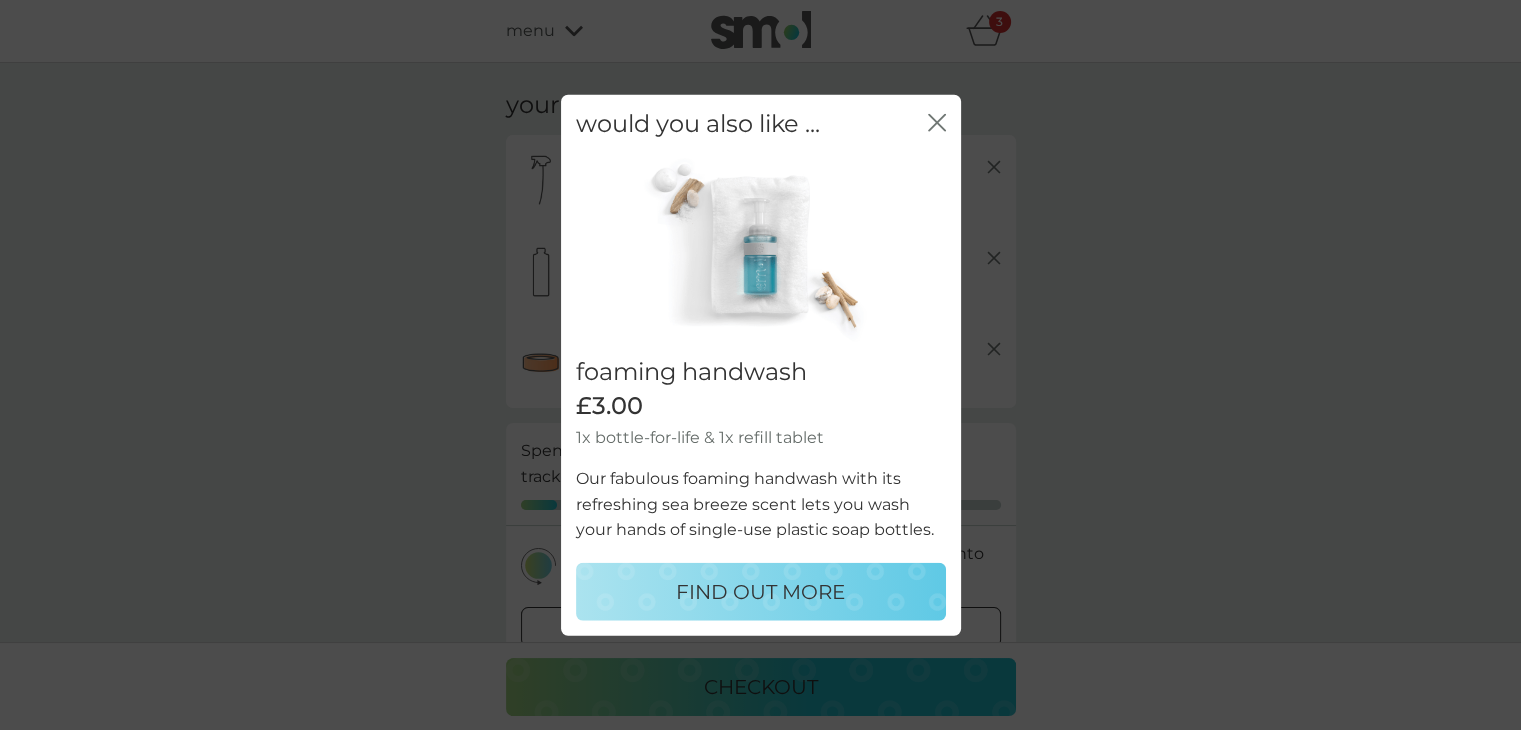 click on "close" 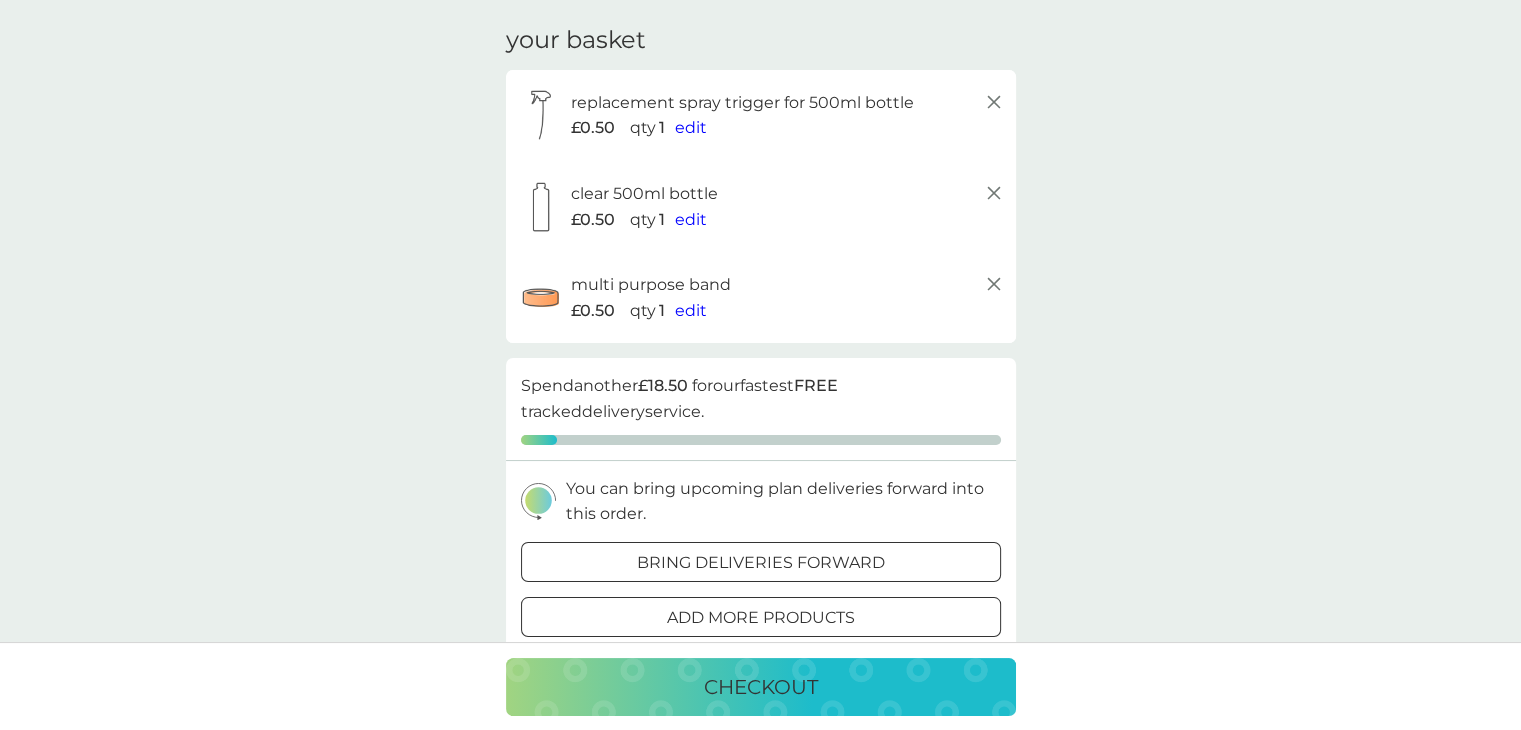 scroll, scrollTop: 100, scrollLeft: 0, axis: vertical 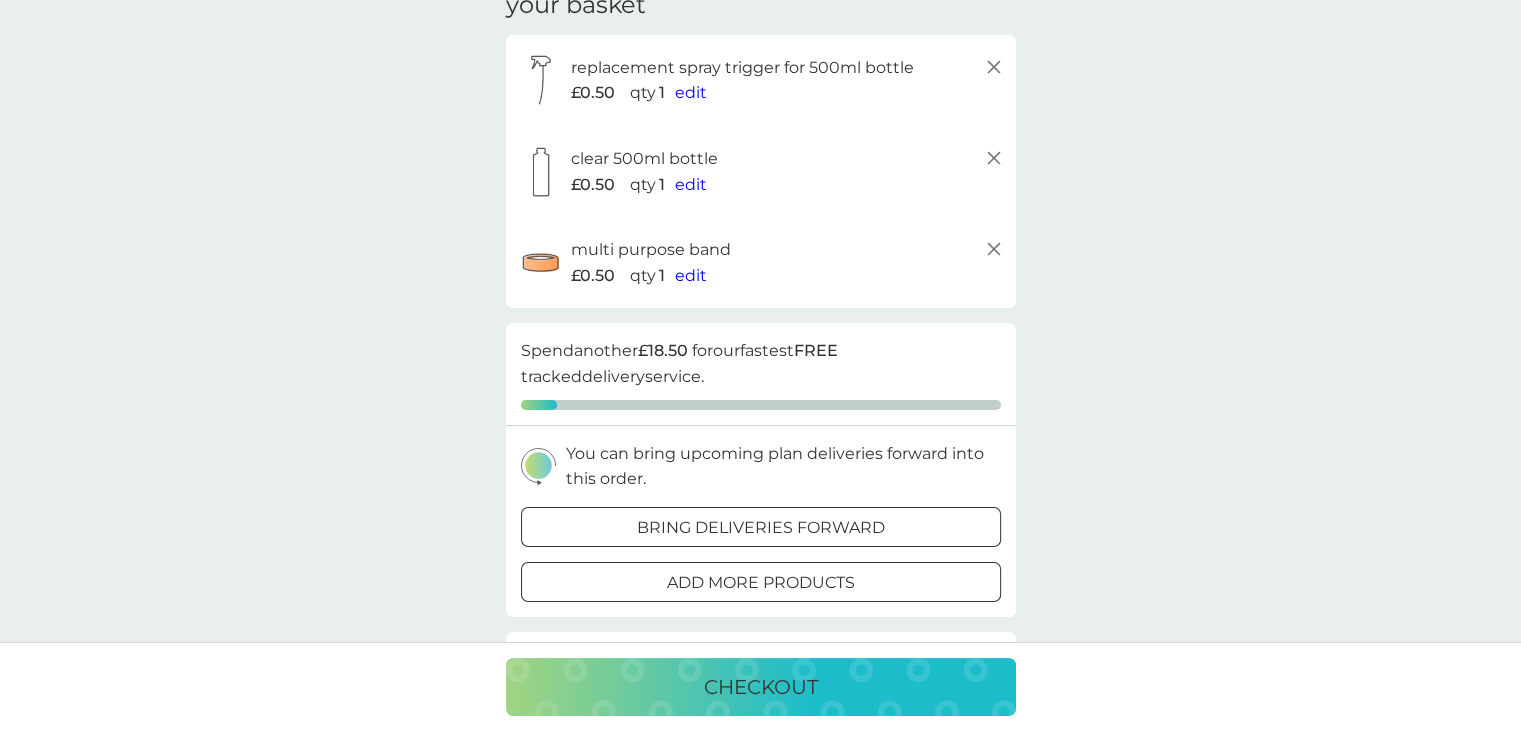click at bounding box center [761, 527] 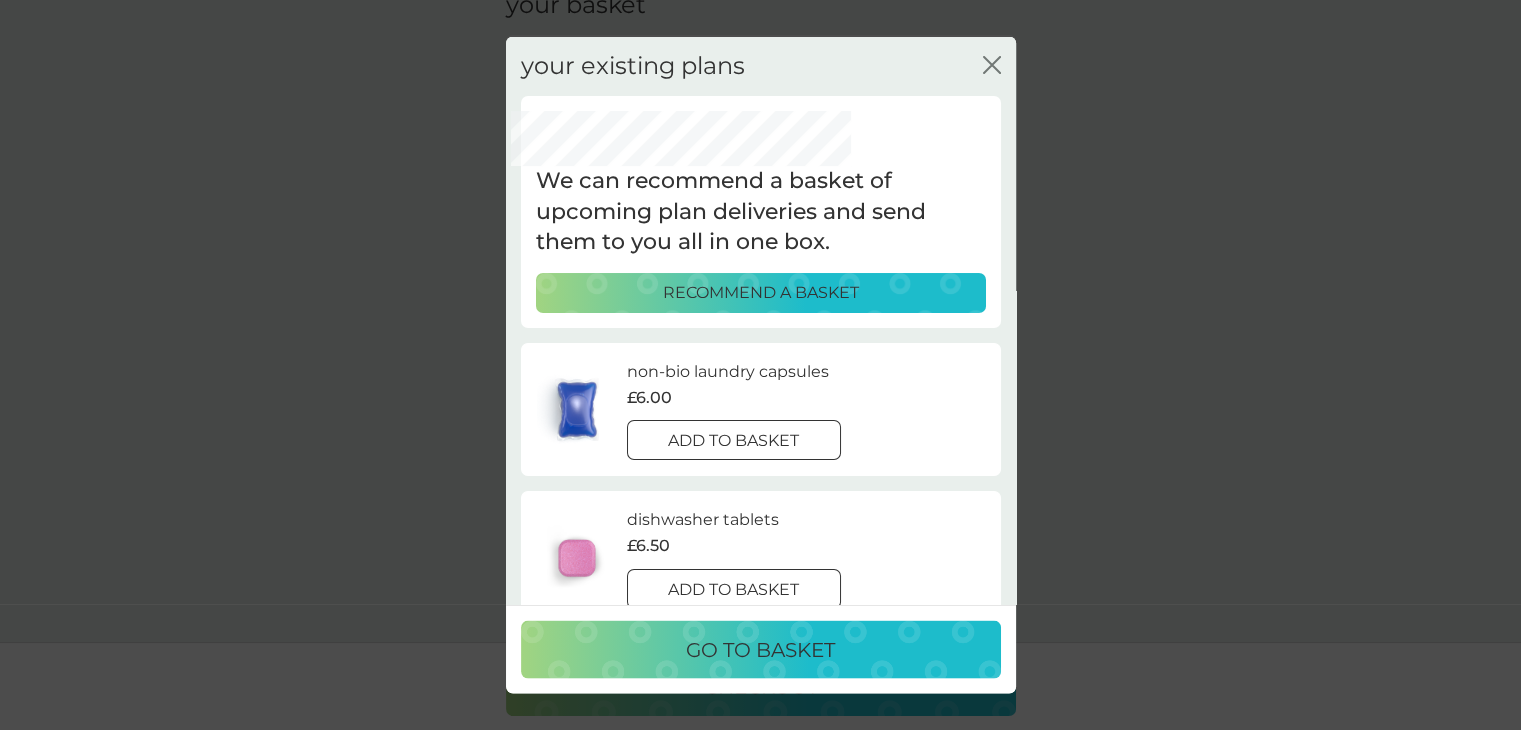 drag, startPoint x: 736, startPoint y: 449, endPoint x: 705, endPoint y: 441, distance: 32.01562 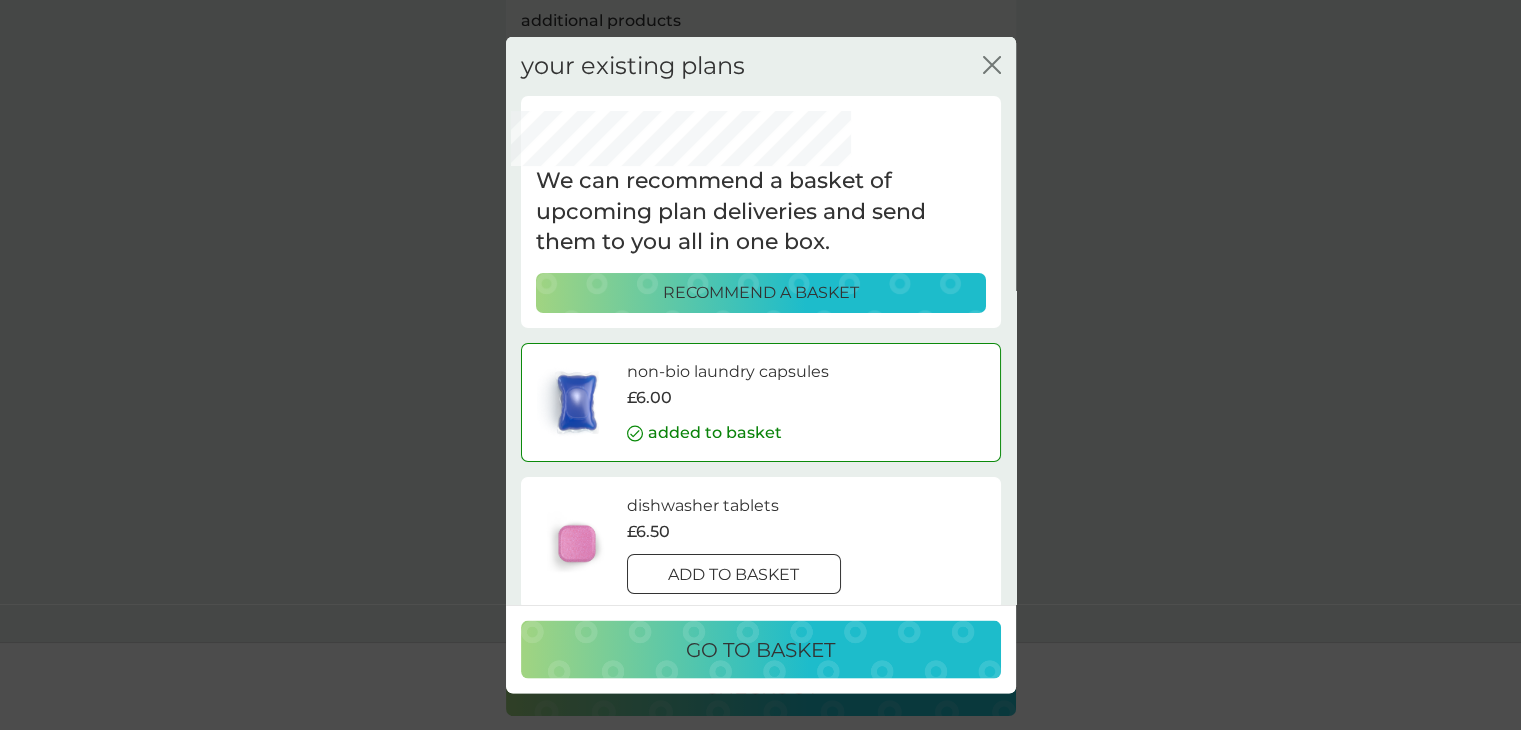 scroll, scrollTop: 300, scrollLeft: 0, axis: vertical 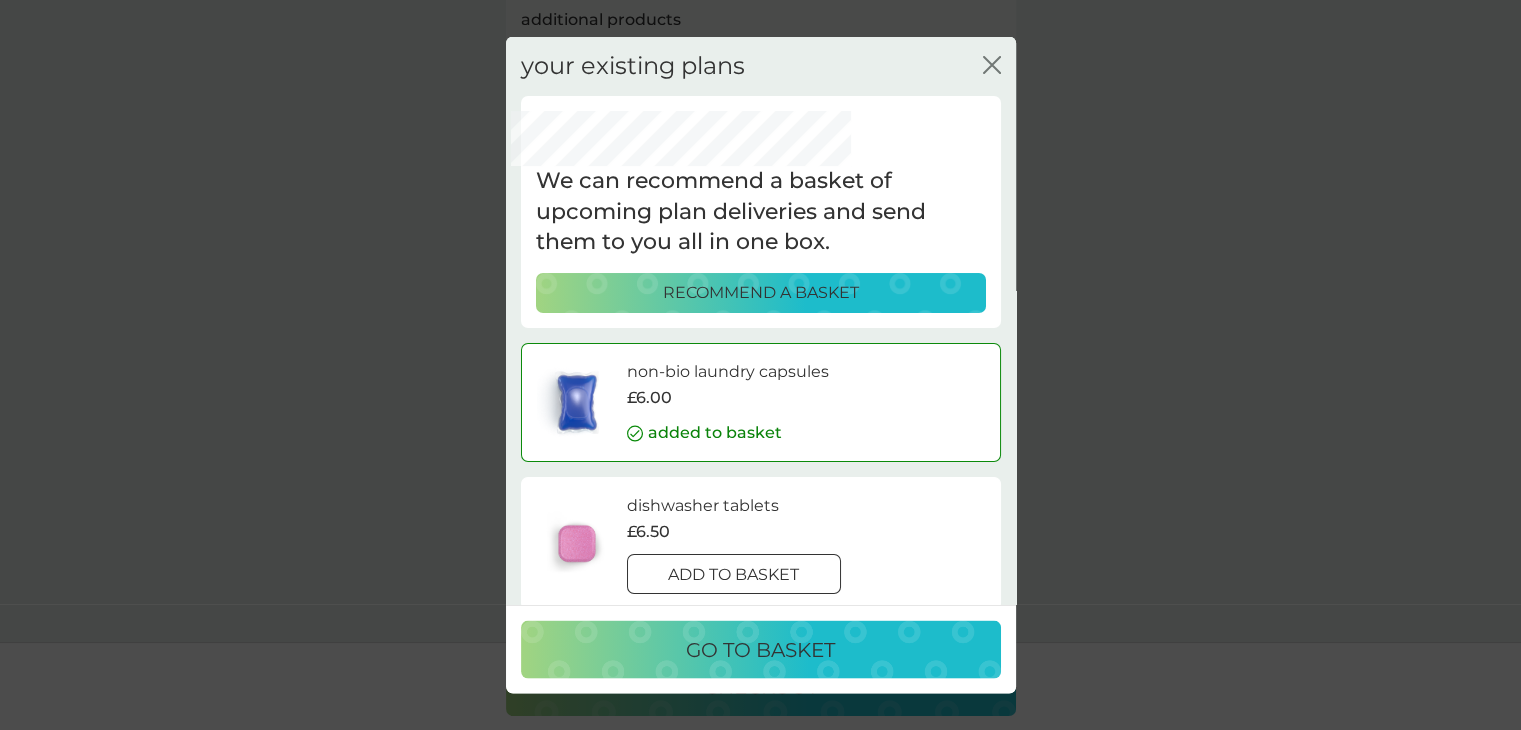 click on "go to basket" at bounding box center [760, 650] 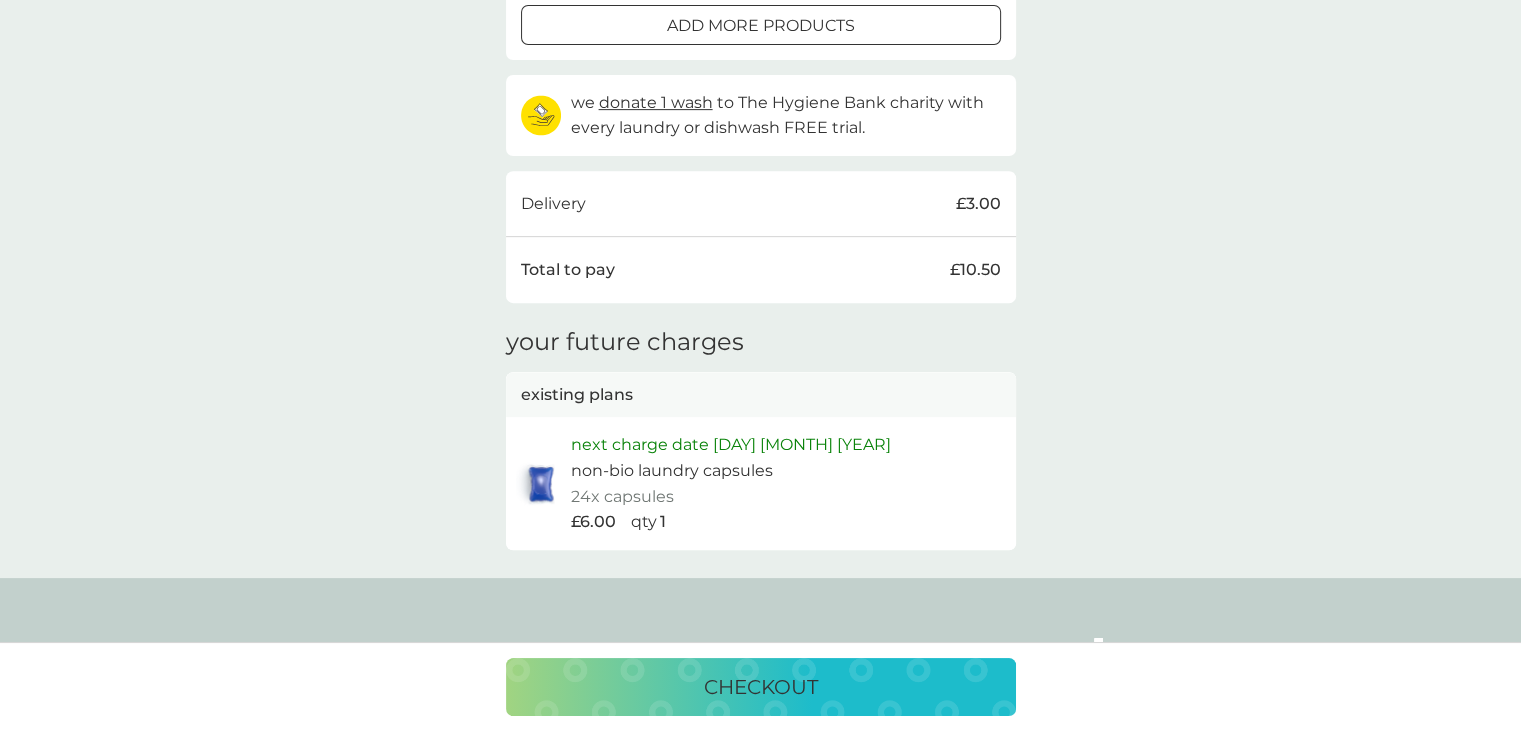 scroll, scrollTop: 900, scrollLeft: 0, axis: vertical 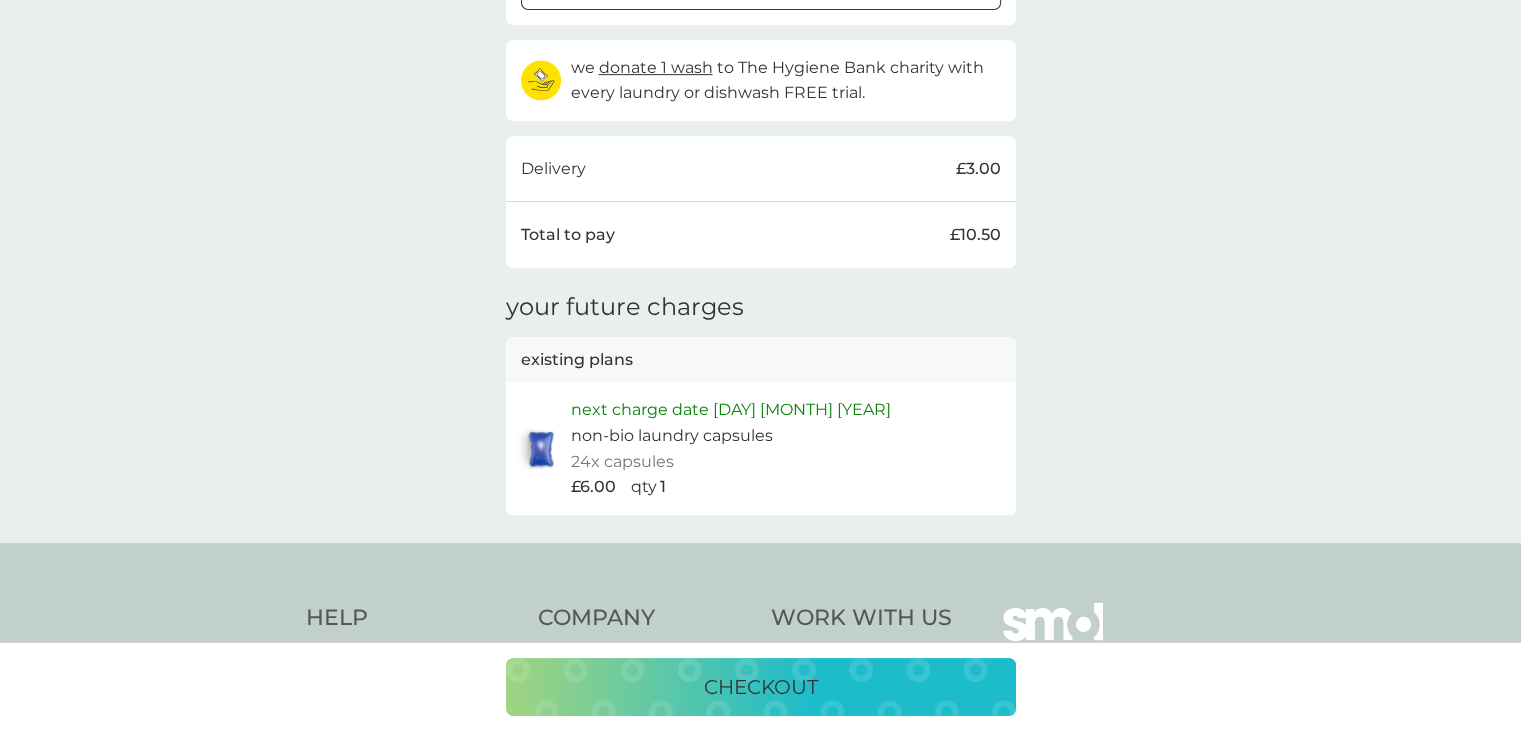 click on "checkout" at bounding box center (761, 687) 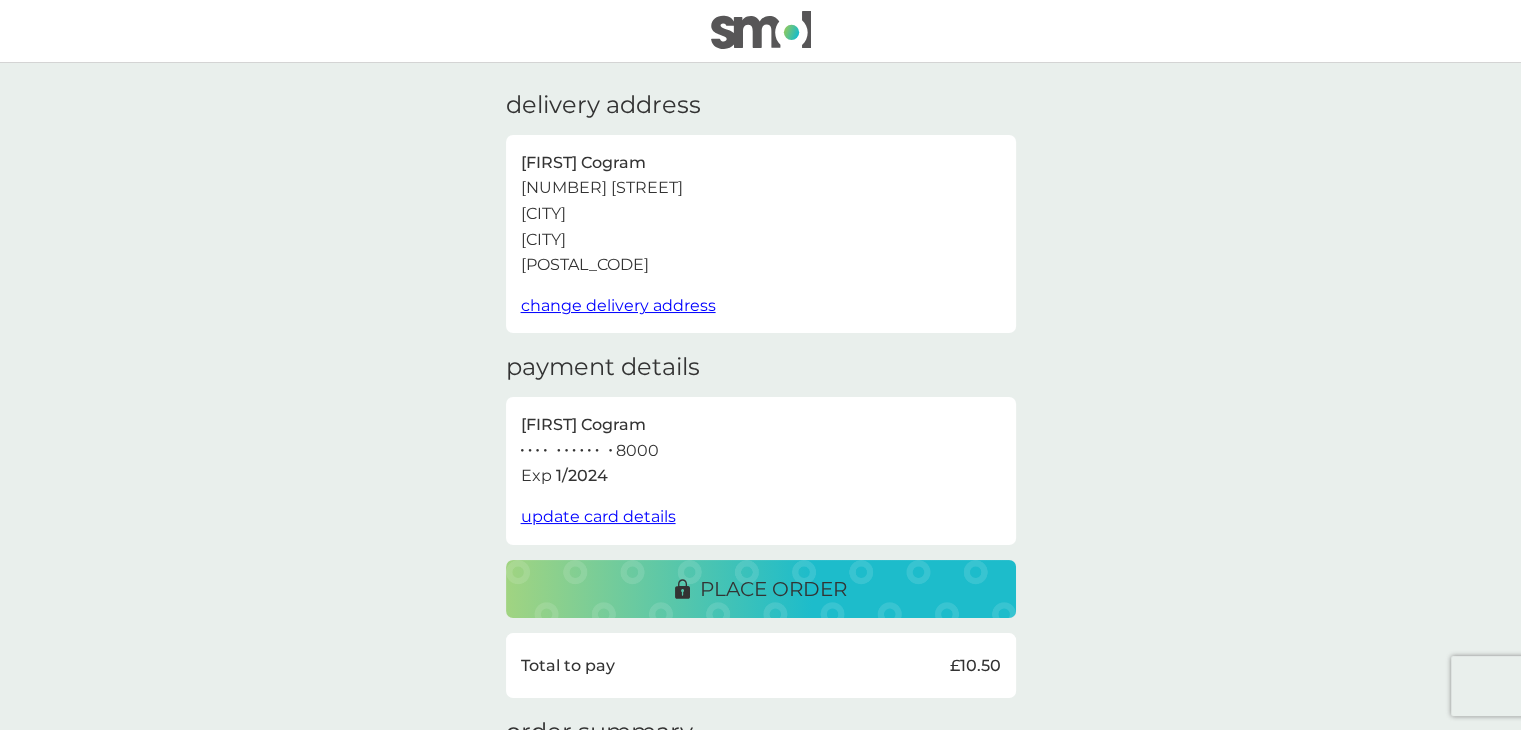 scroll, scrollTop: 100, scrollLeft: 0, axis: vertical 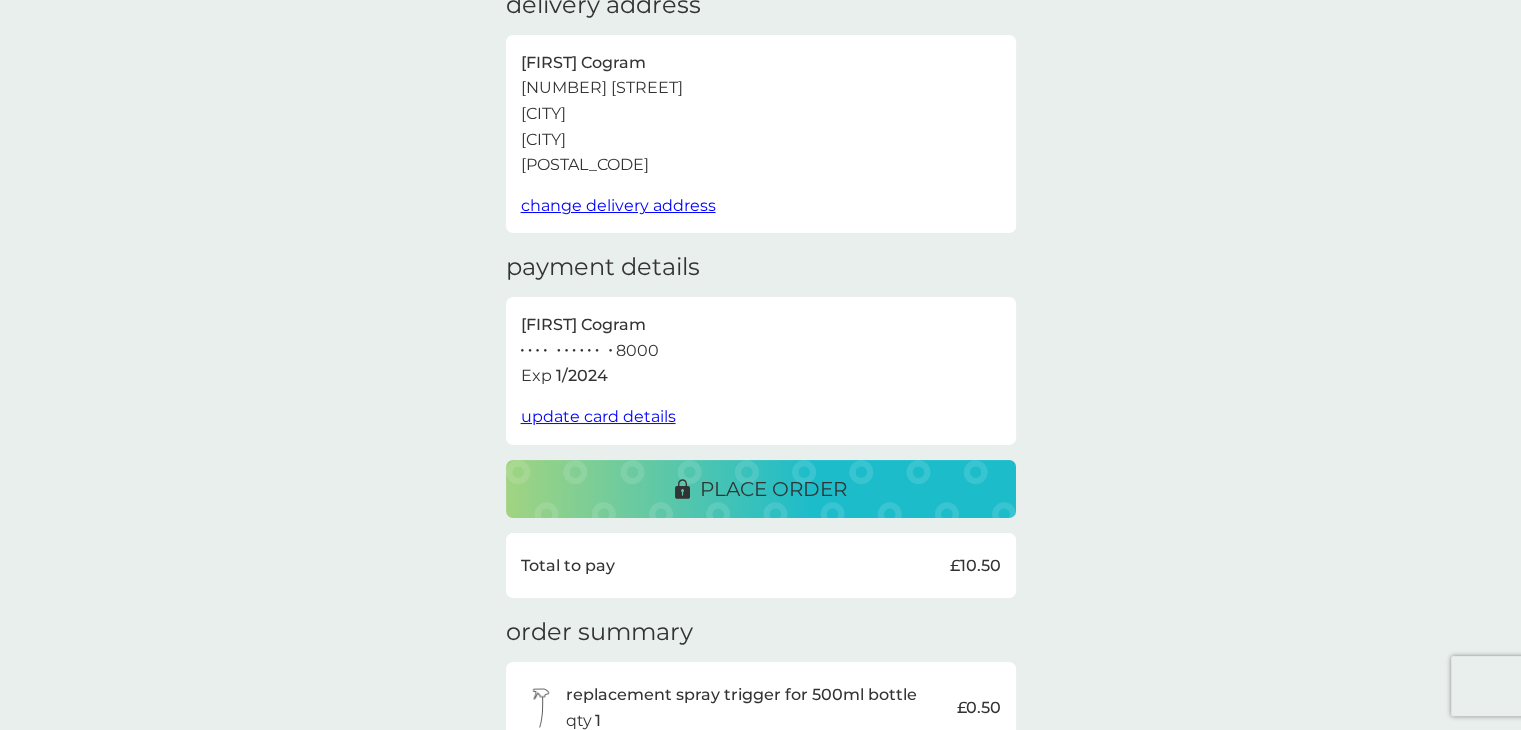 click on "update card details" at bounding box center (598, 416) 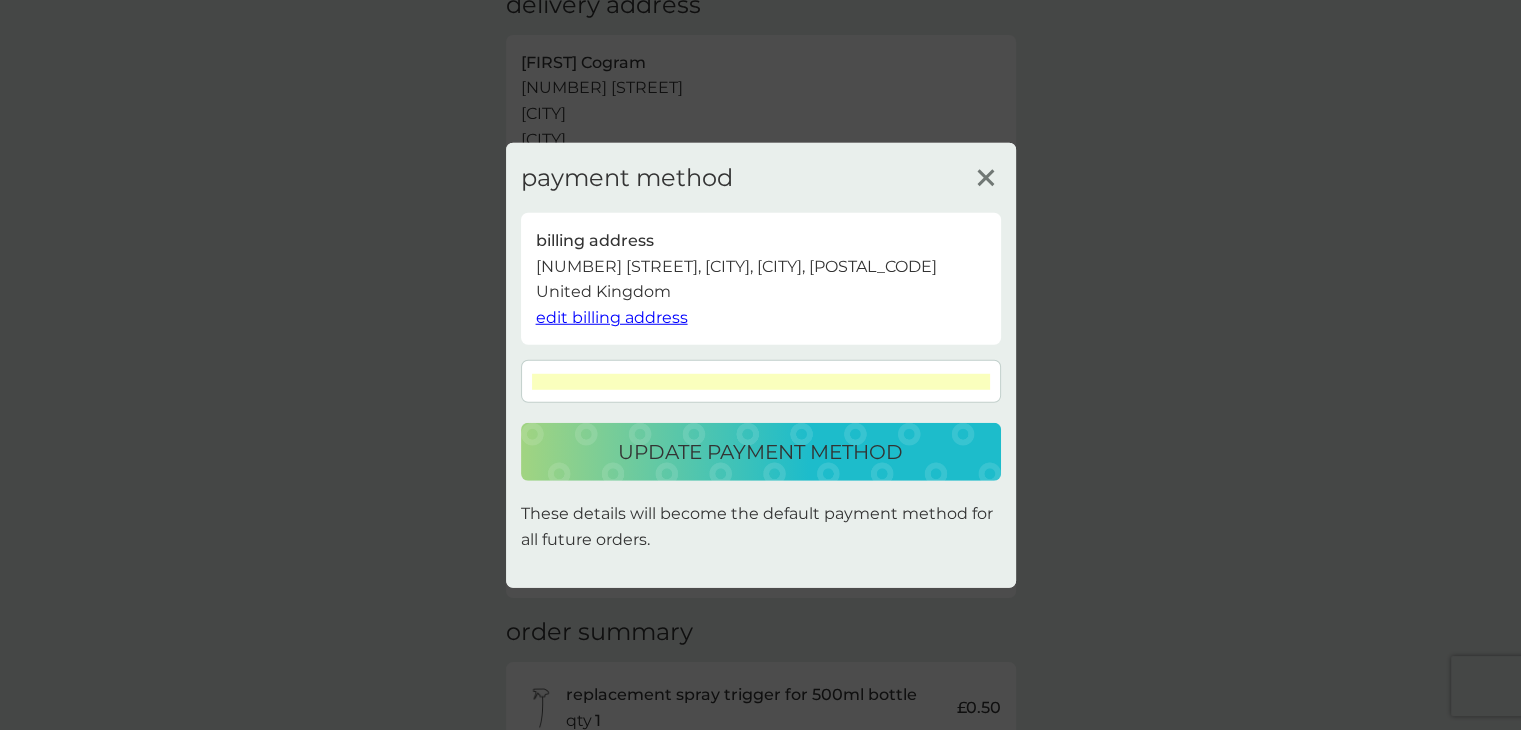 click on "update payment method" at bounding box center (760, 452) 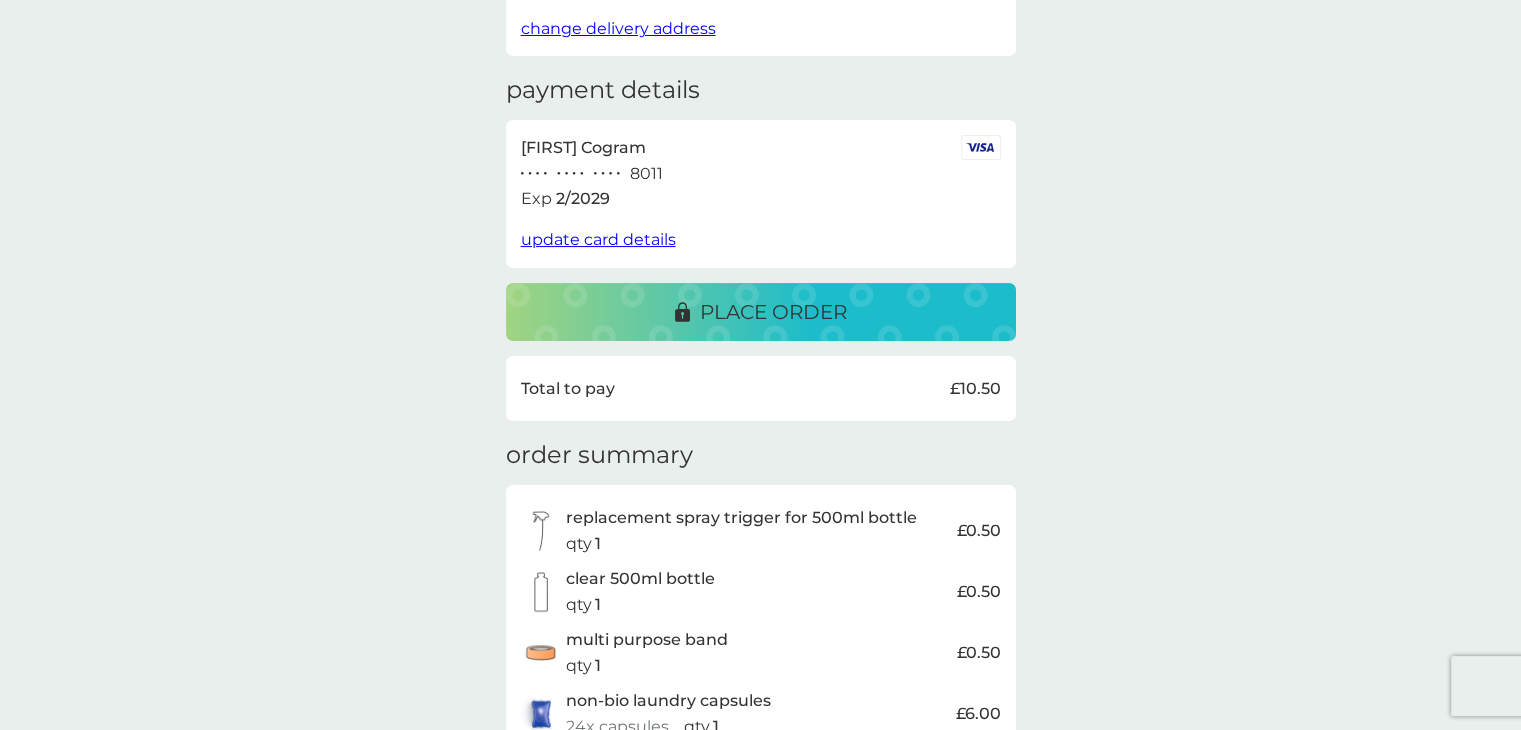 scroll, scrollTop: 243, scrollLeft: 0, axis: vertical 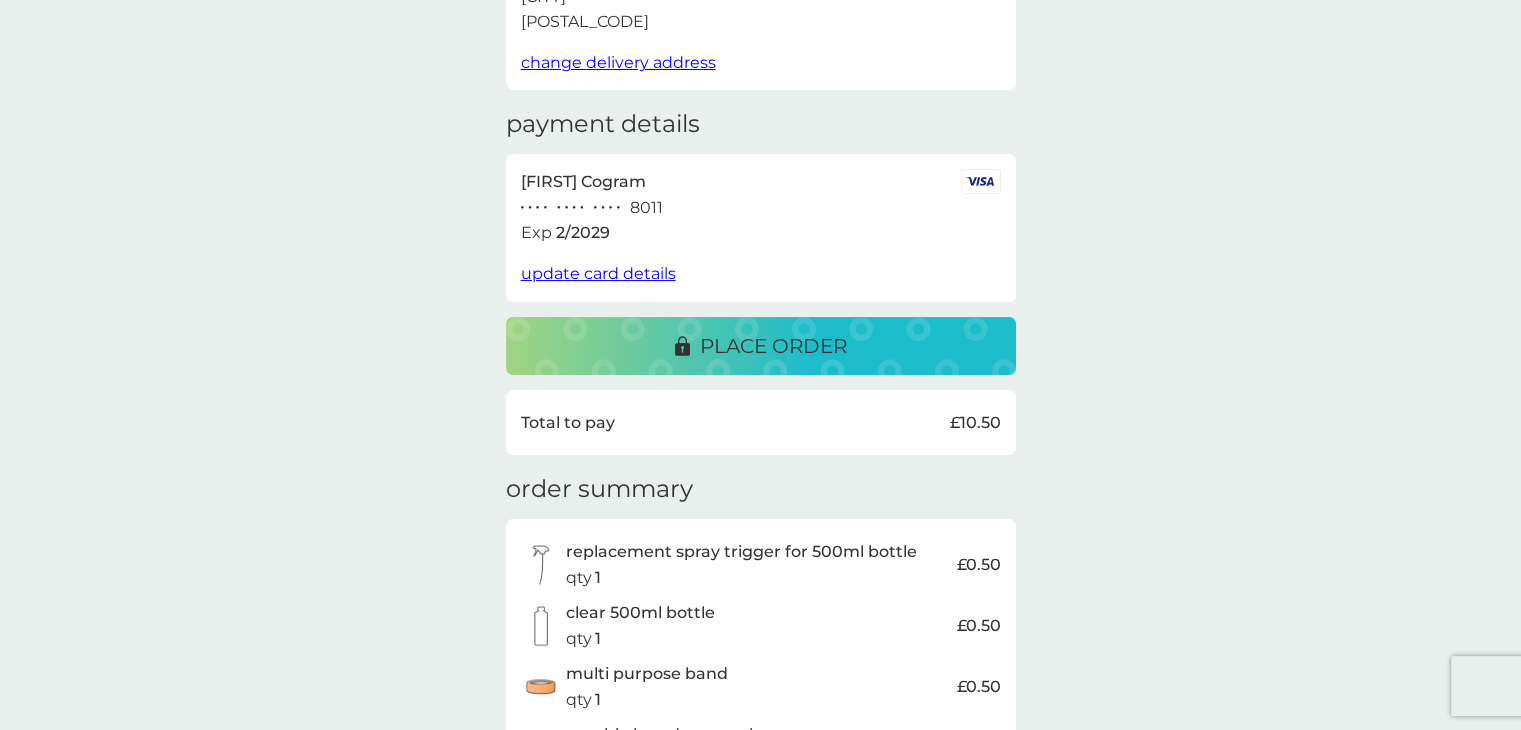 click on "place order" at bounding box center [773, 346] 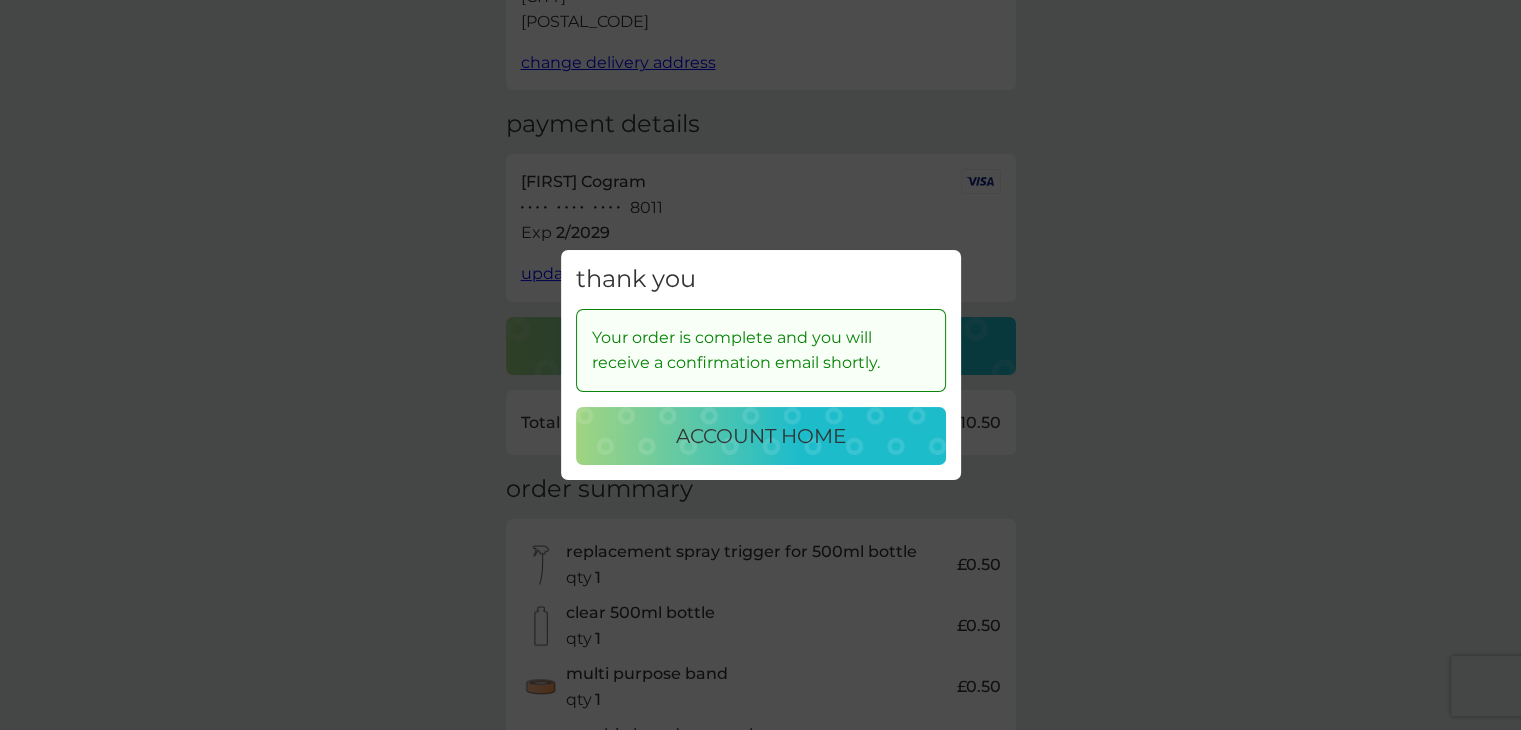 click on "account home" at bounding box center [761, 436] 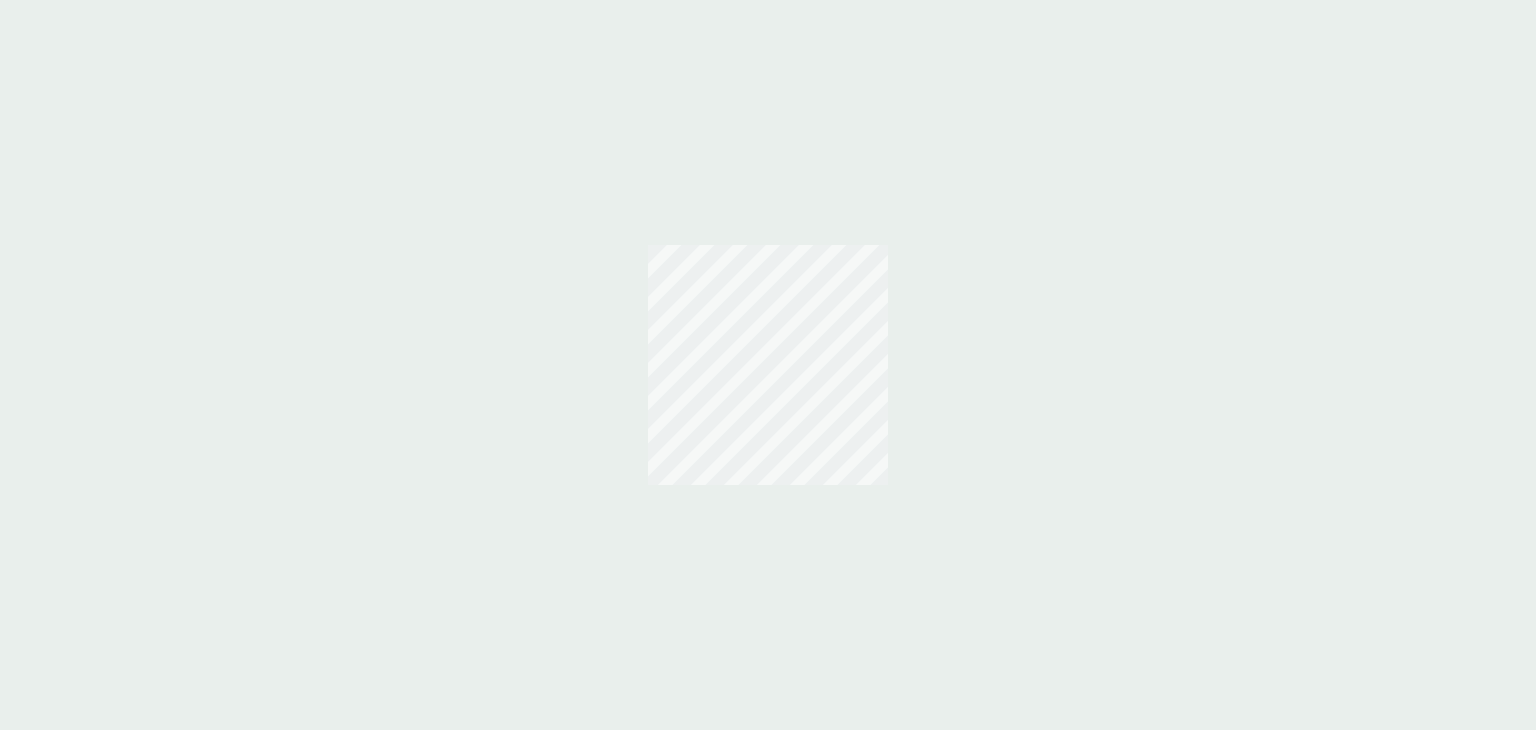 scroll, scrollTop: 0, scrollLeft: 0, axis: both 